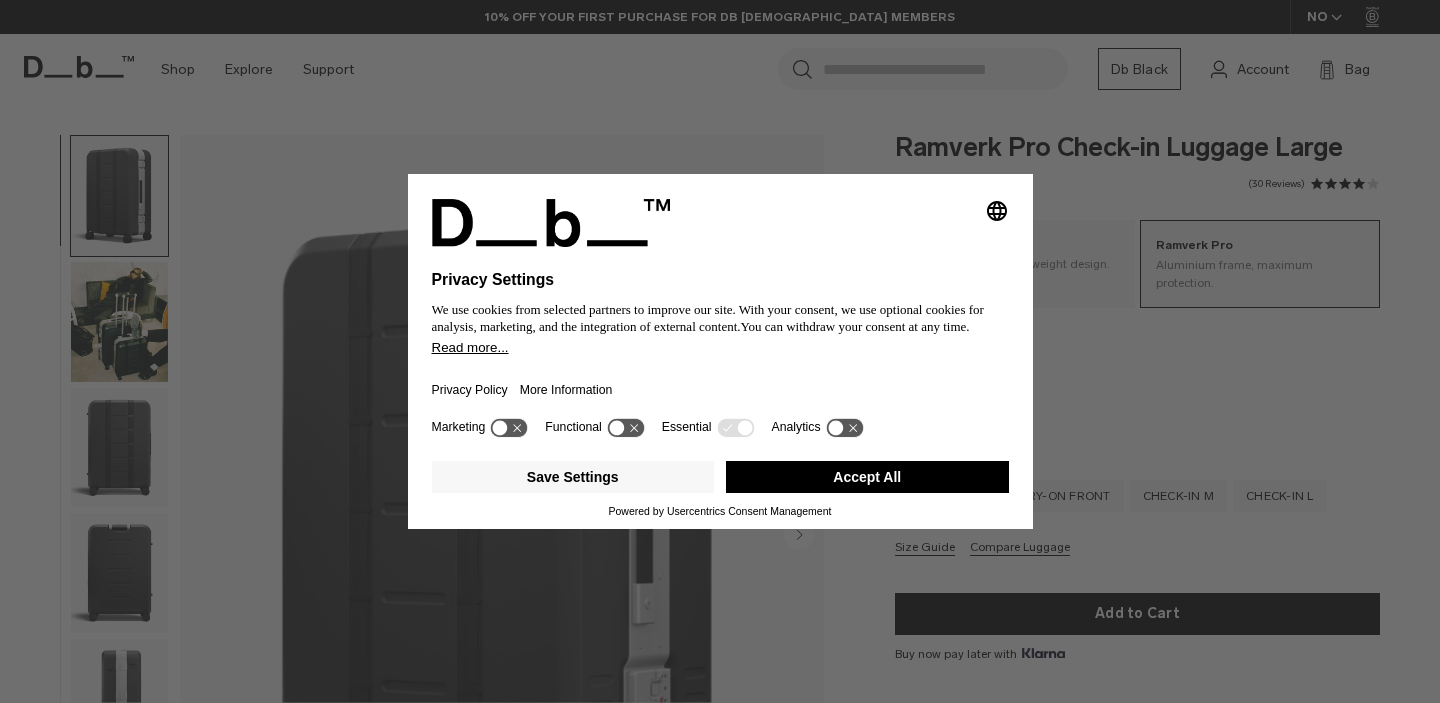 scroll, scrollTop: 0, scrollLeft: 0, axis: both 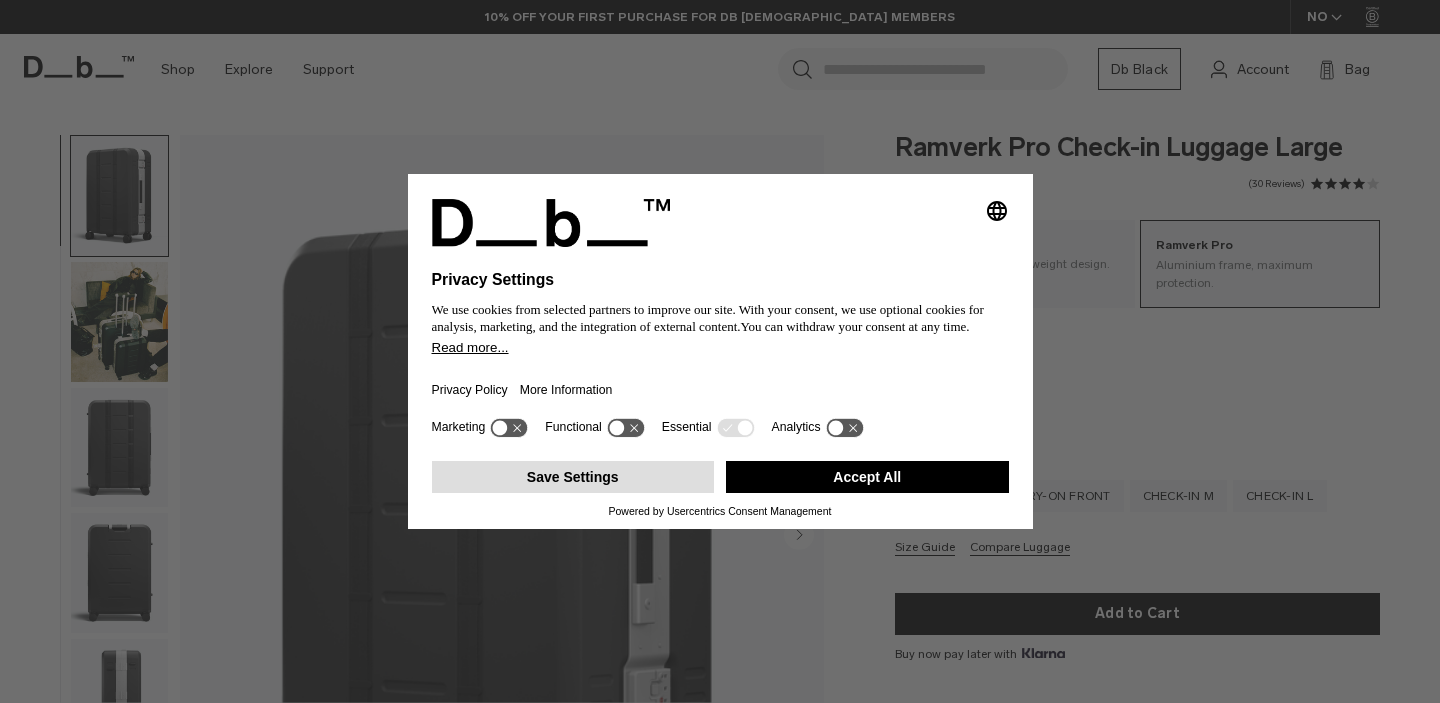 click on "Save Settings" at bounding box center [573, 477] 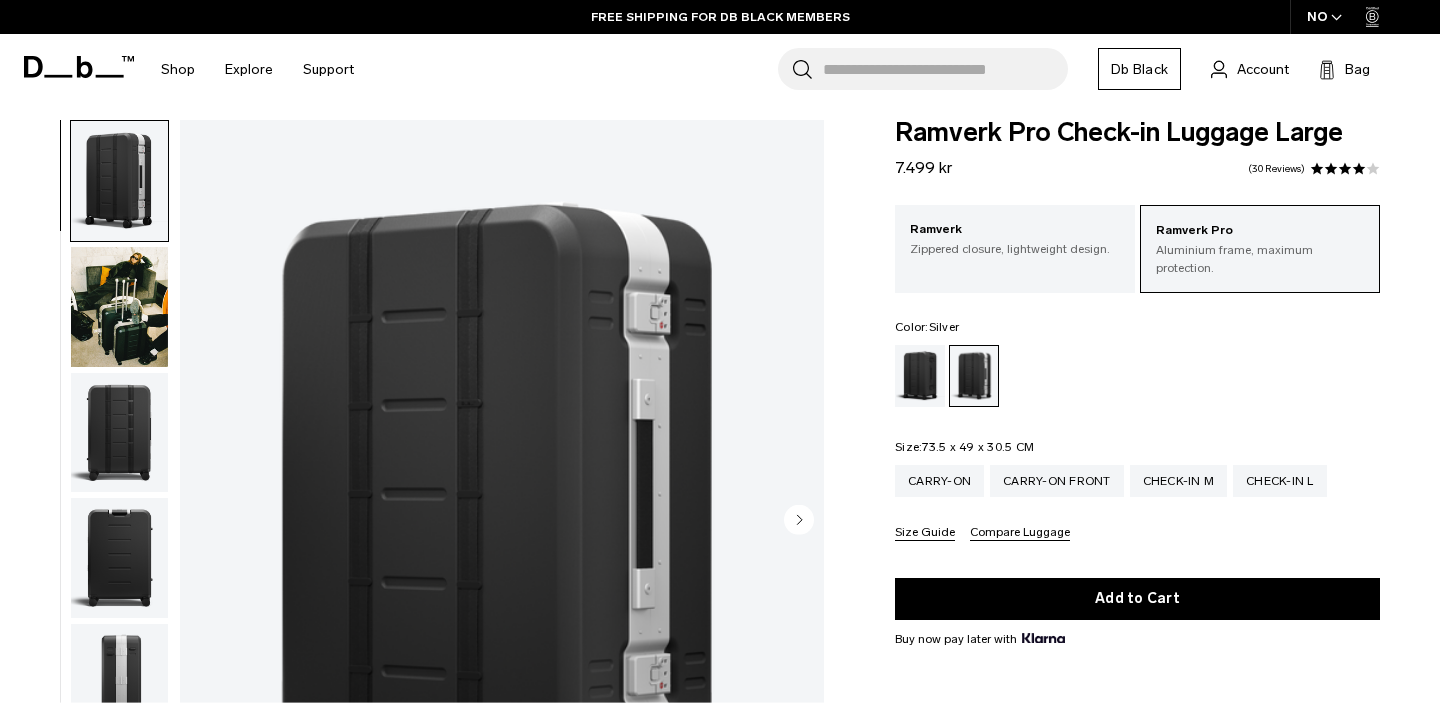 scroll, scrollTop: 0, scrollLeft: 0, axis: both 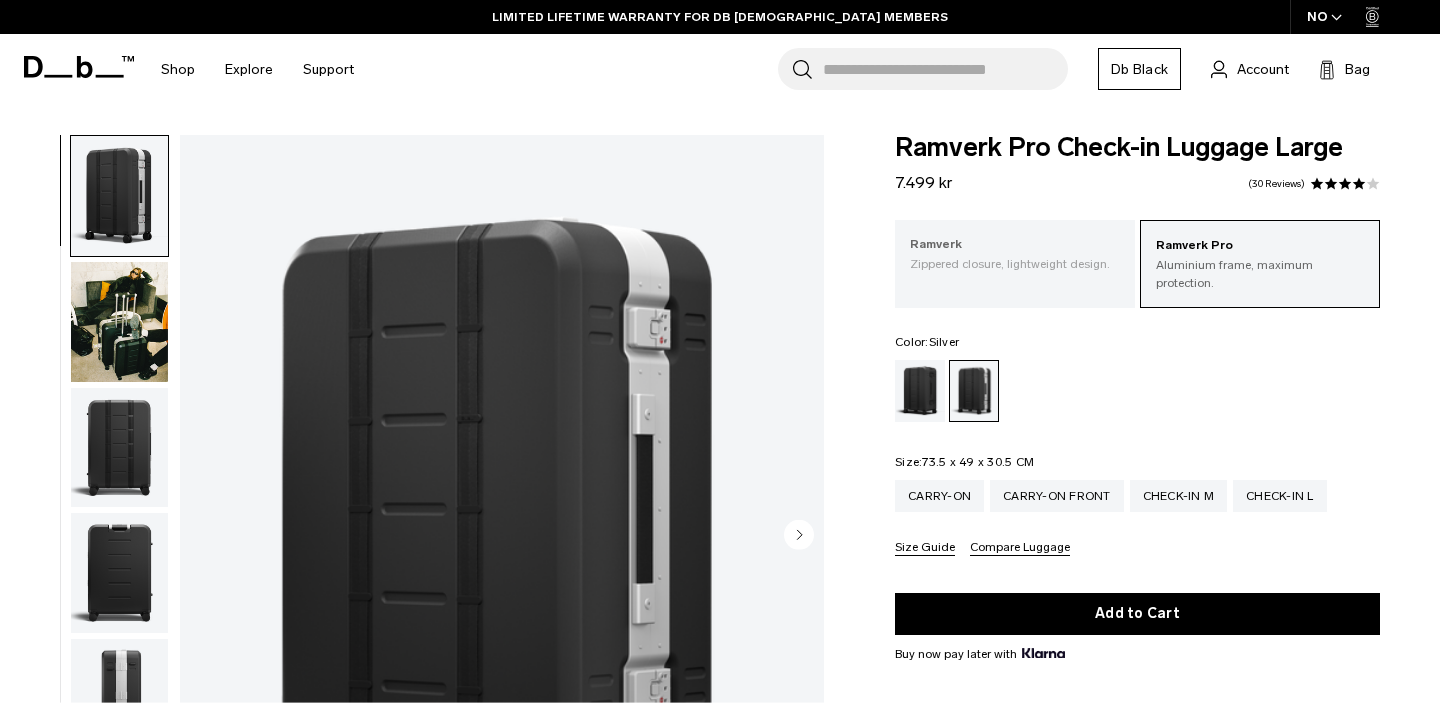 click on "Zippered closure, lightweight design." at bounding box center [1015, 264] 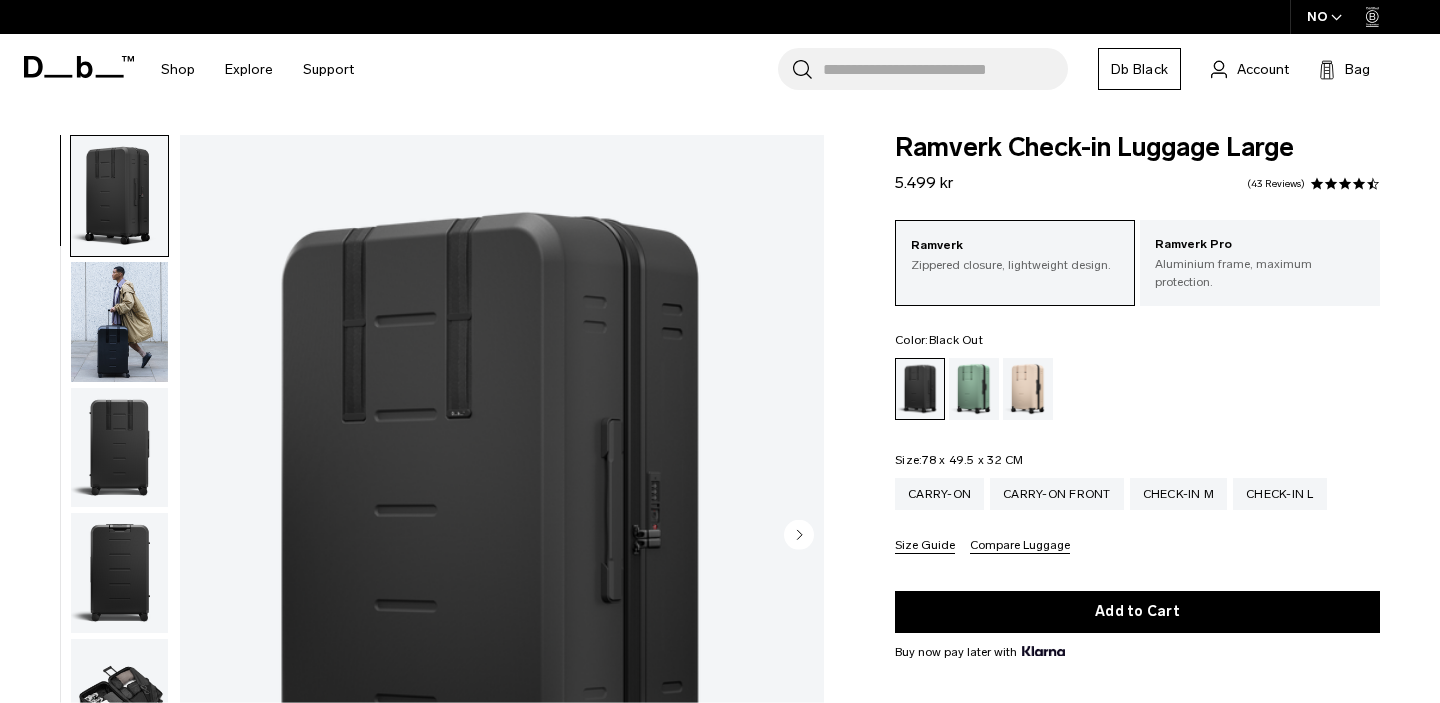 scroll, scrollTop: 0, scrollLeft: 0, axis: both 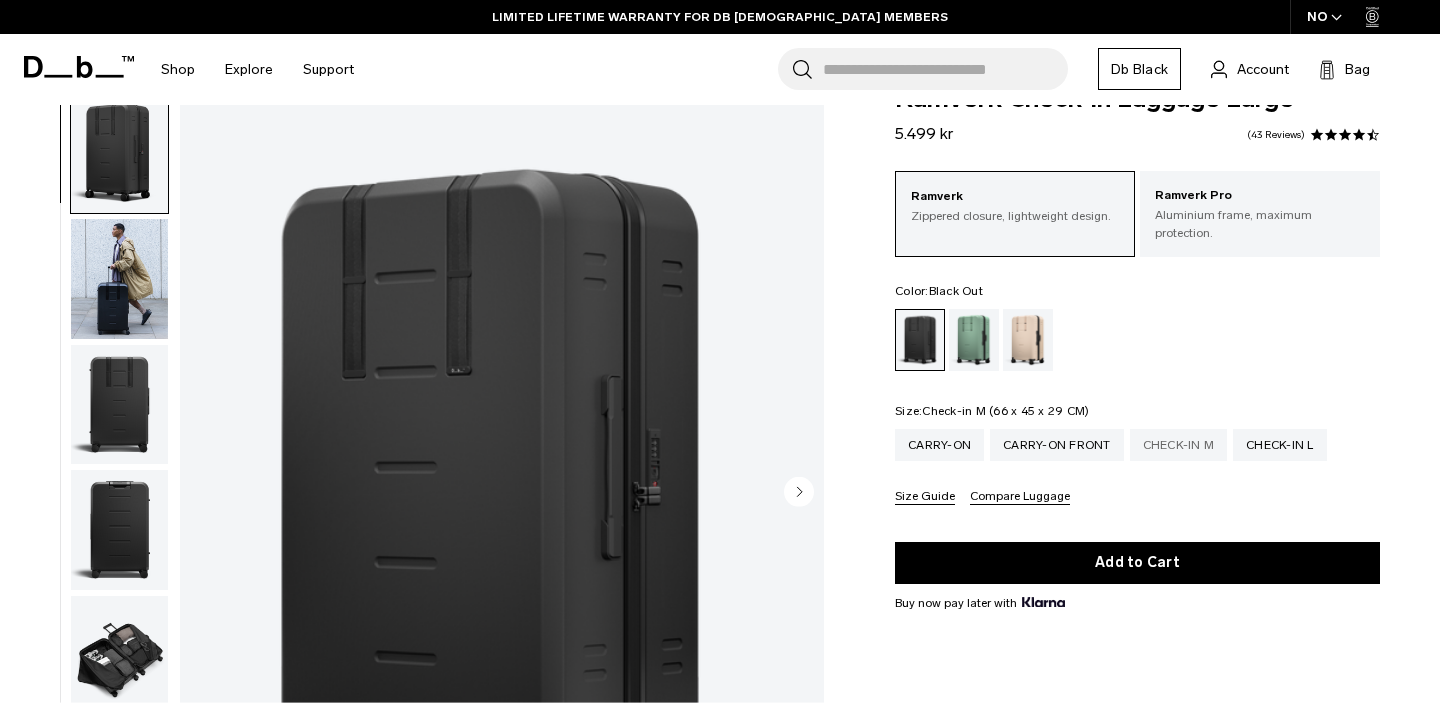 click on "Check-in M" at bounding box center [1179, 445] 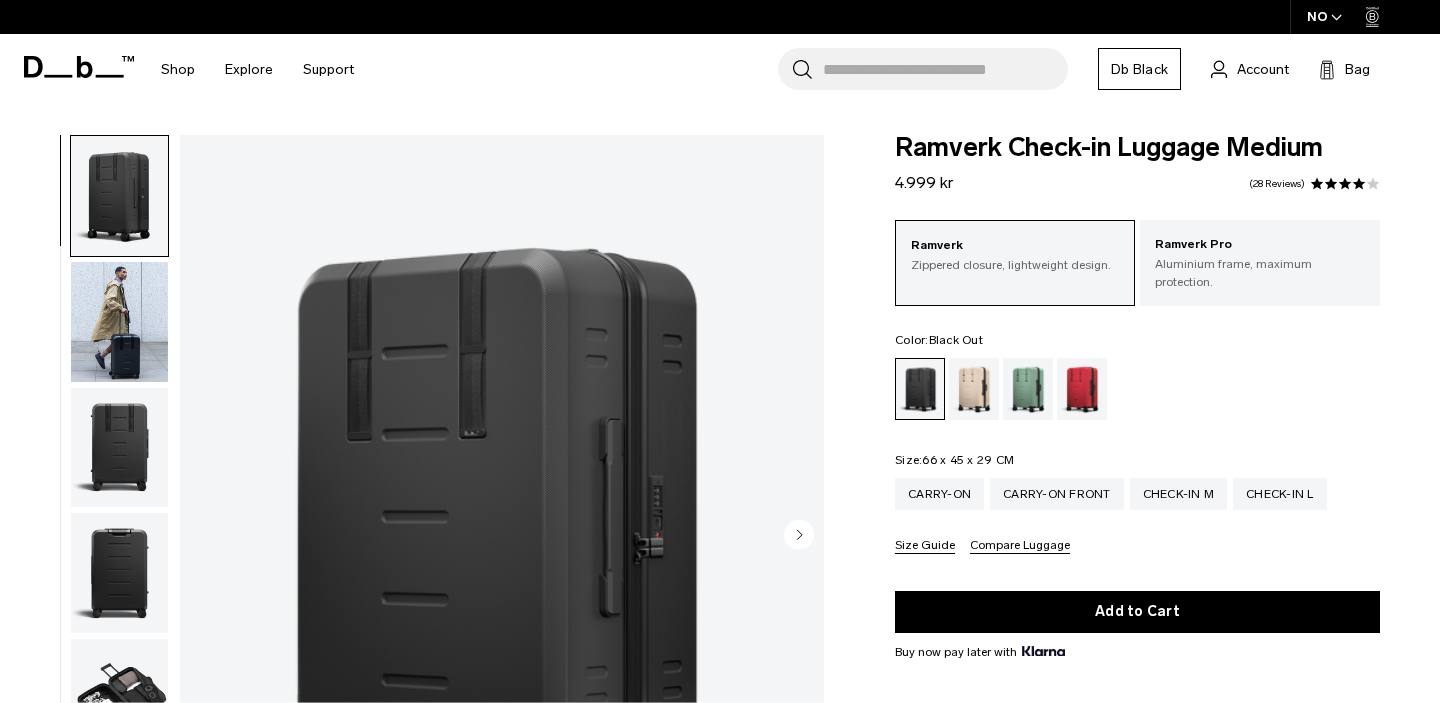 scroll, scrollTop: 0, scrollLeft: 0, axis: both 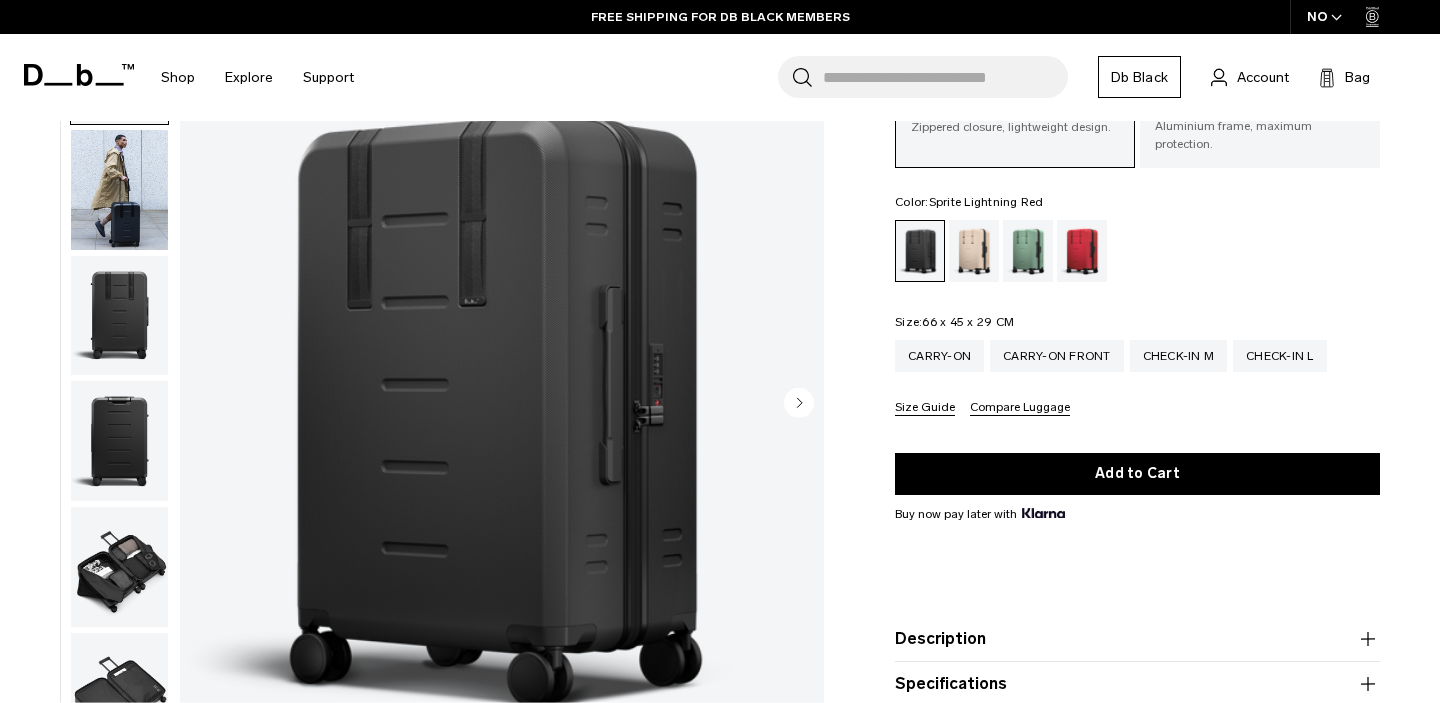 click at bounding box center [1082, 251] 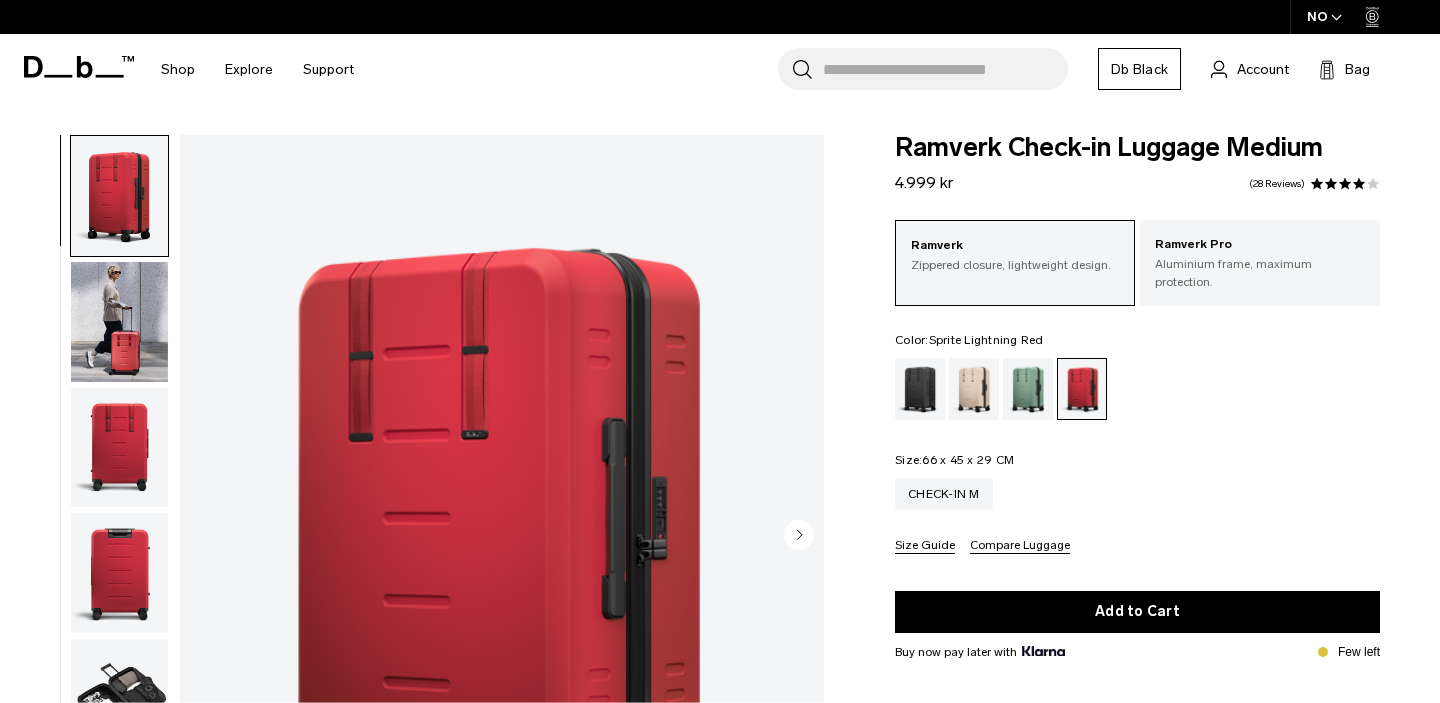 scroll, scrollTop: 0, scrollLeft: 0, axis: both 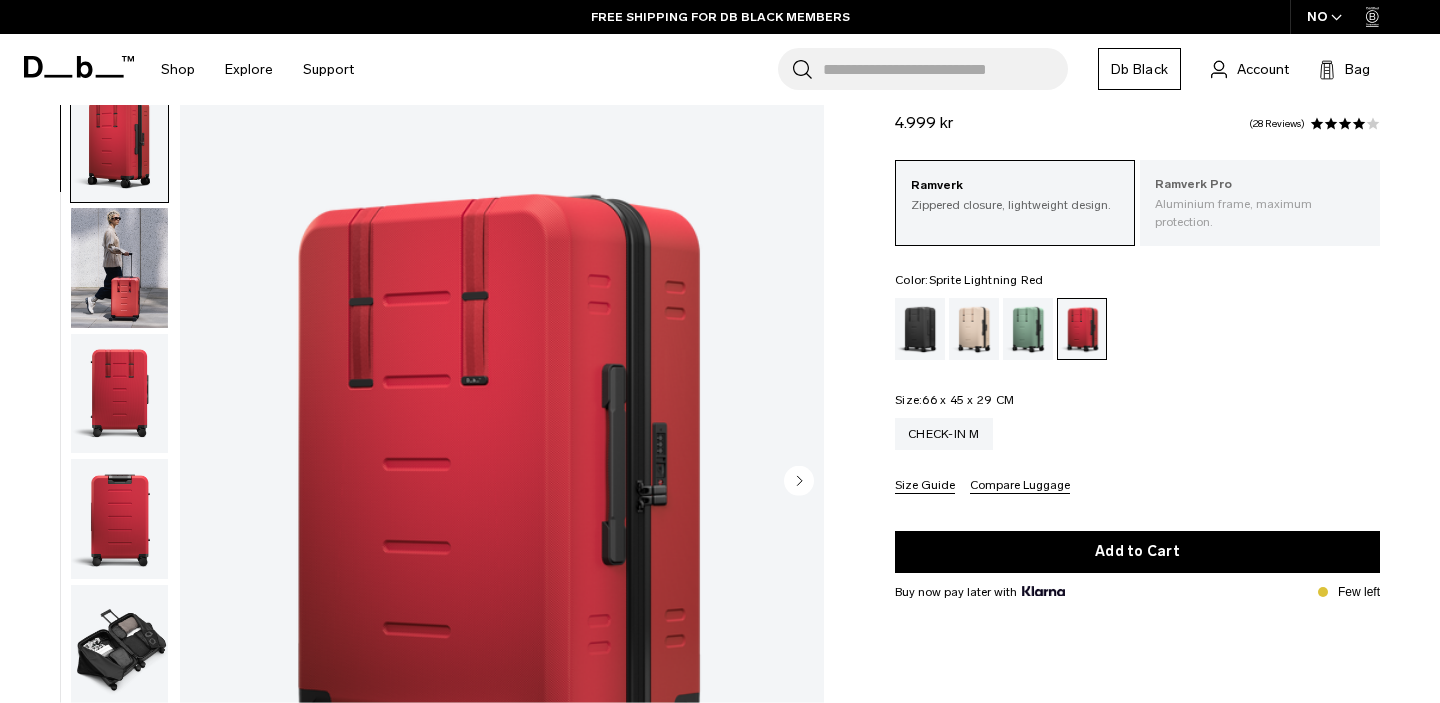 click on "Aluminium frame, maximum protection." at bounding box center (1260, 213) 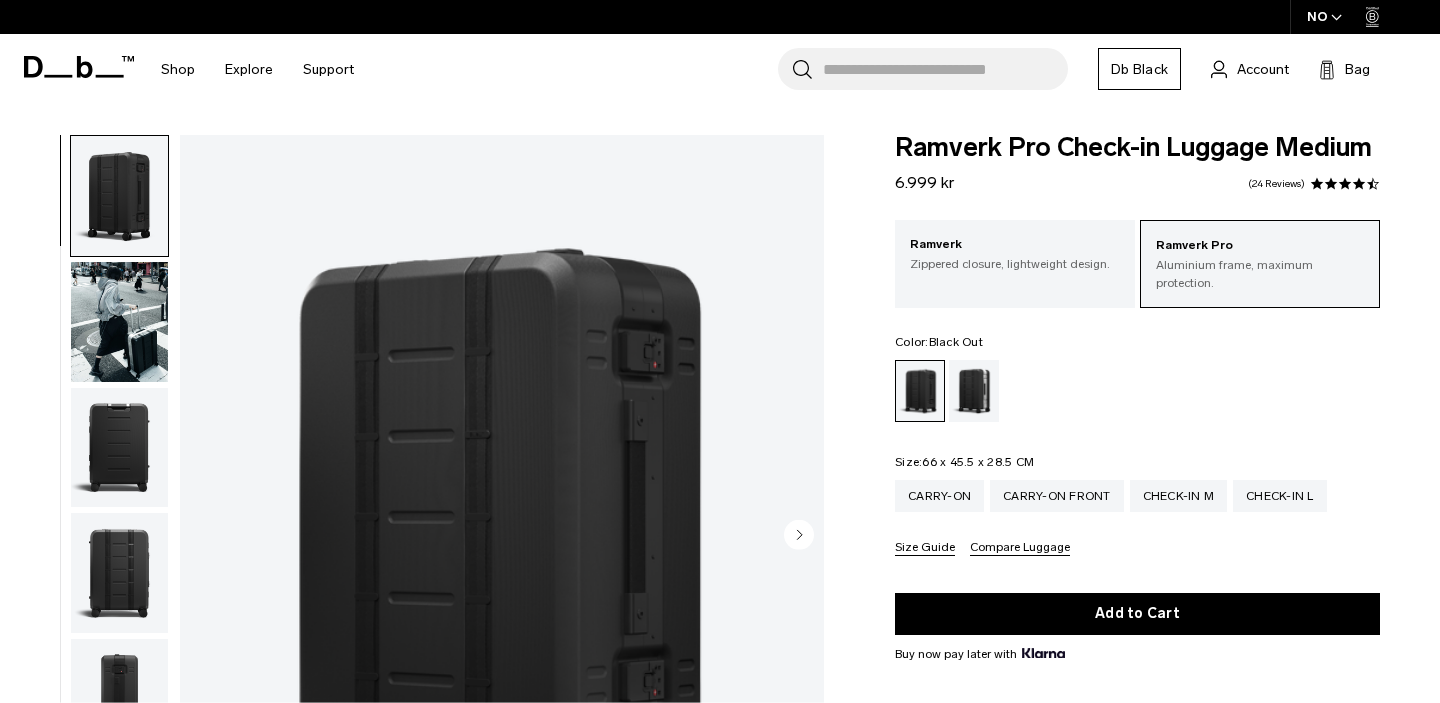 scroll, scrollTop: 0, scrollLeft: 0, axis: both 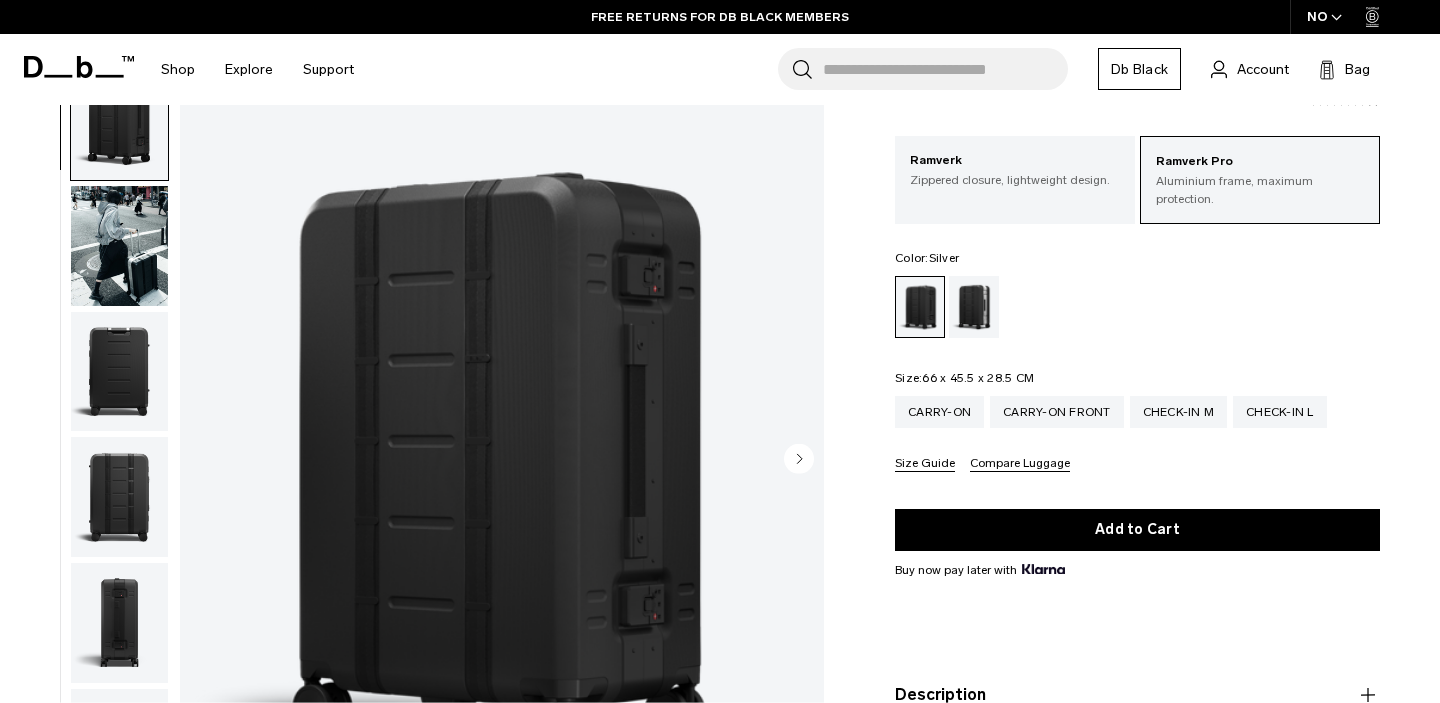 click at bounding box center [974, 307] 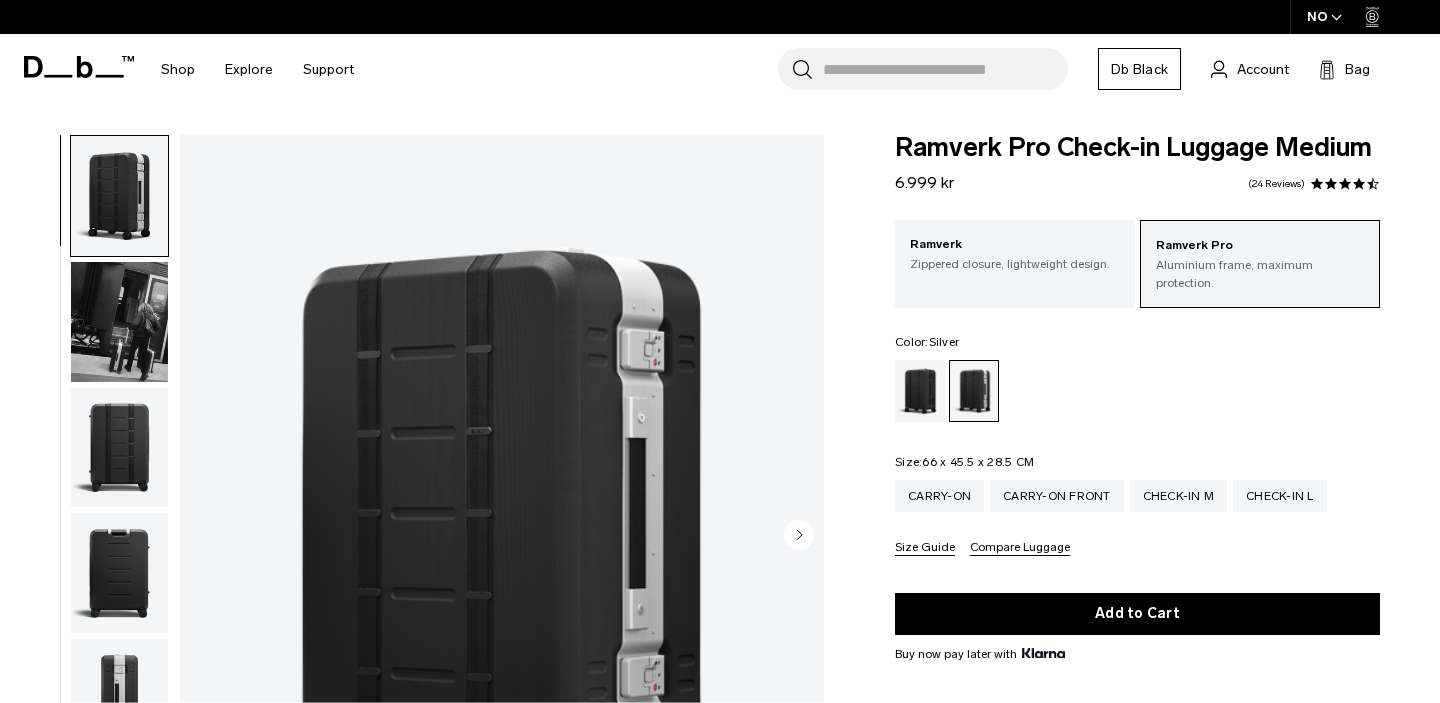 scroll, scrollTop: 0, scrollLeft: 0, axis: both 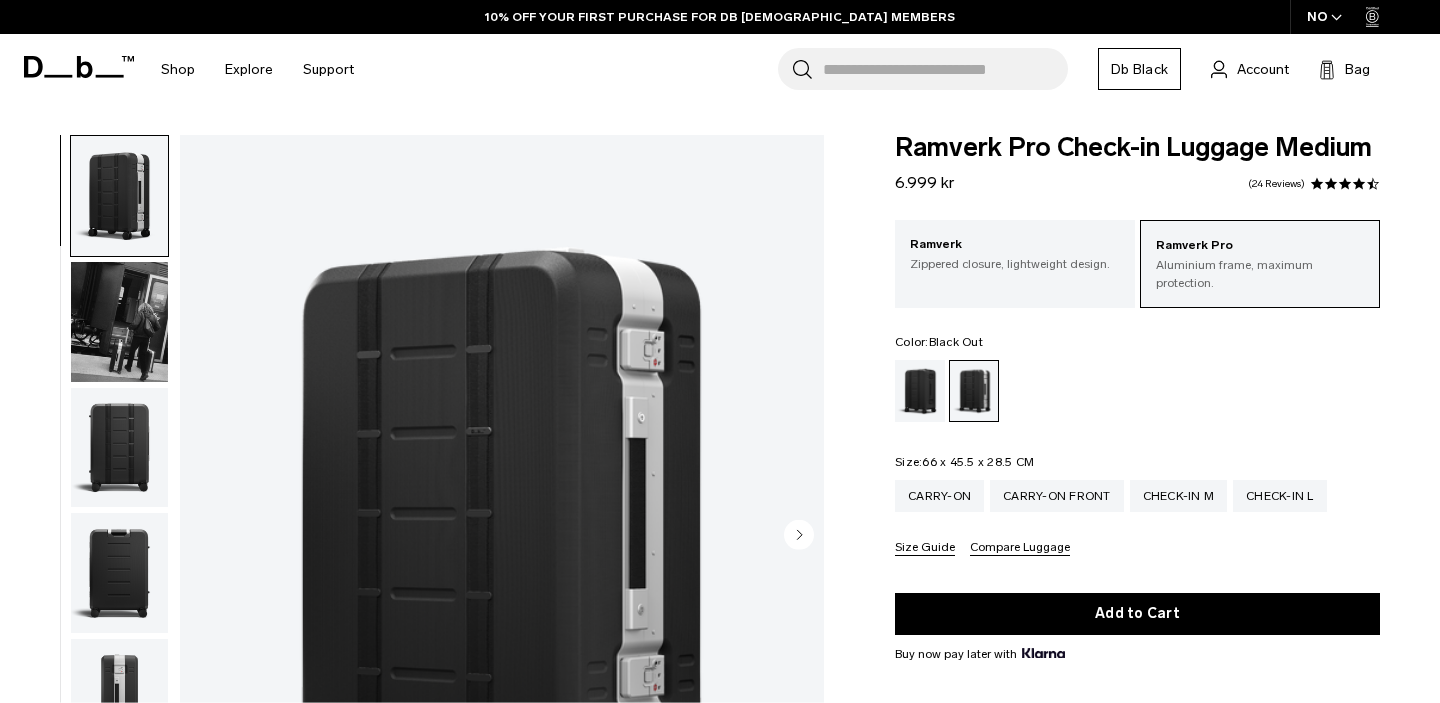 click at bounding box center (920, 391) 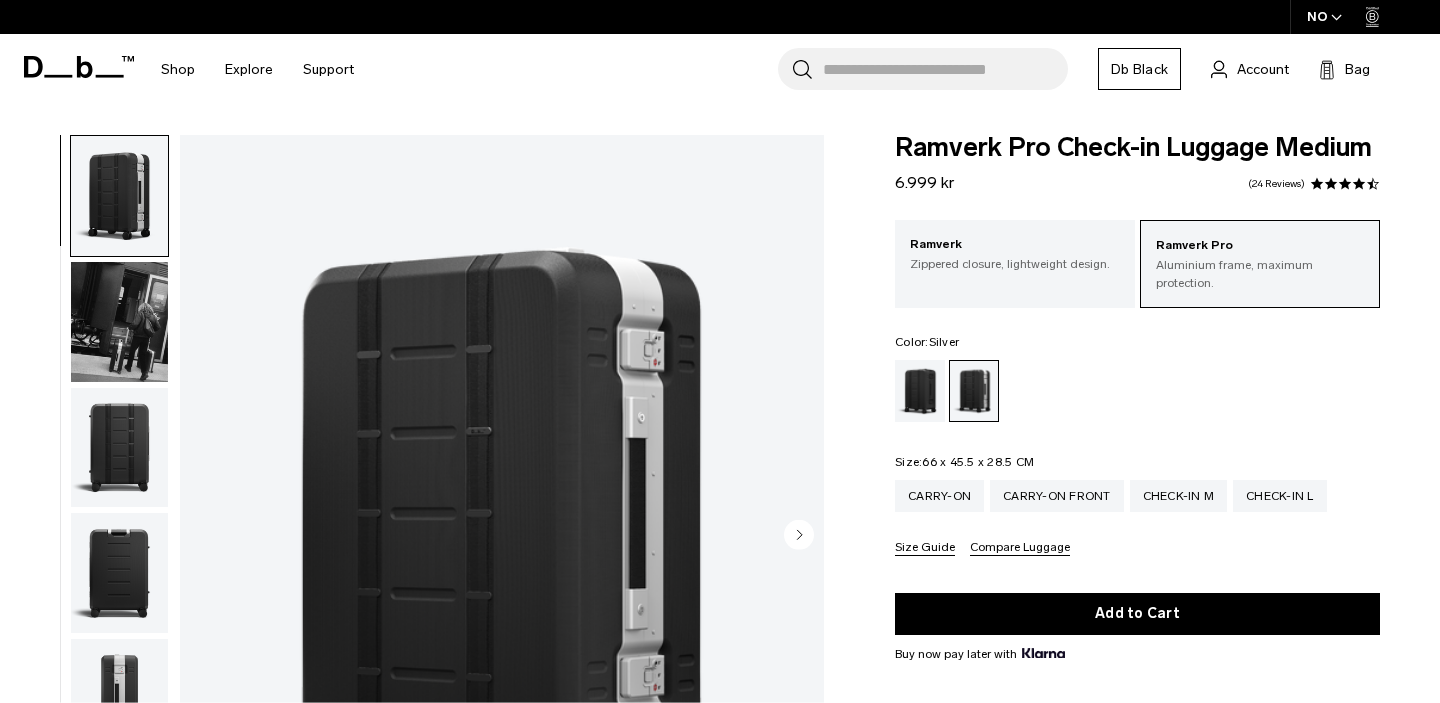 scroll, scrollTop: 0, scrollLeft: 0, axis: both 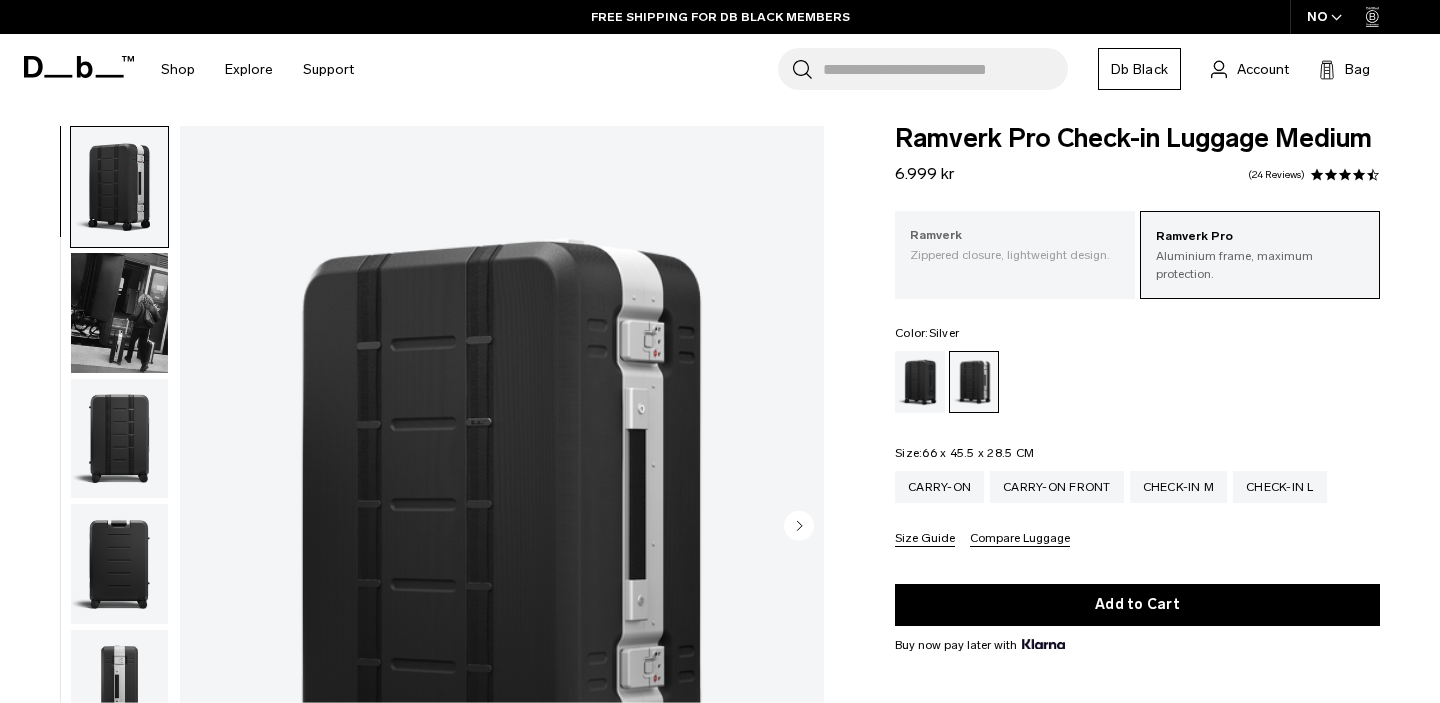 click on "Zippered closure, lightweight design." at bounding box center (1015, 255) 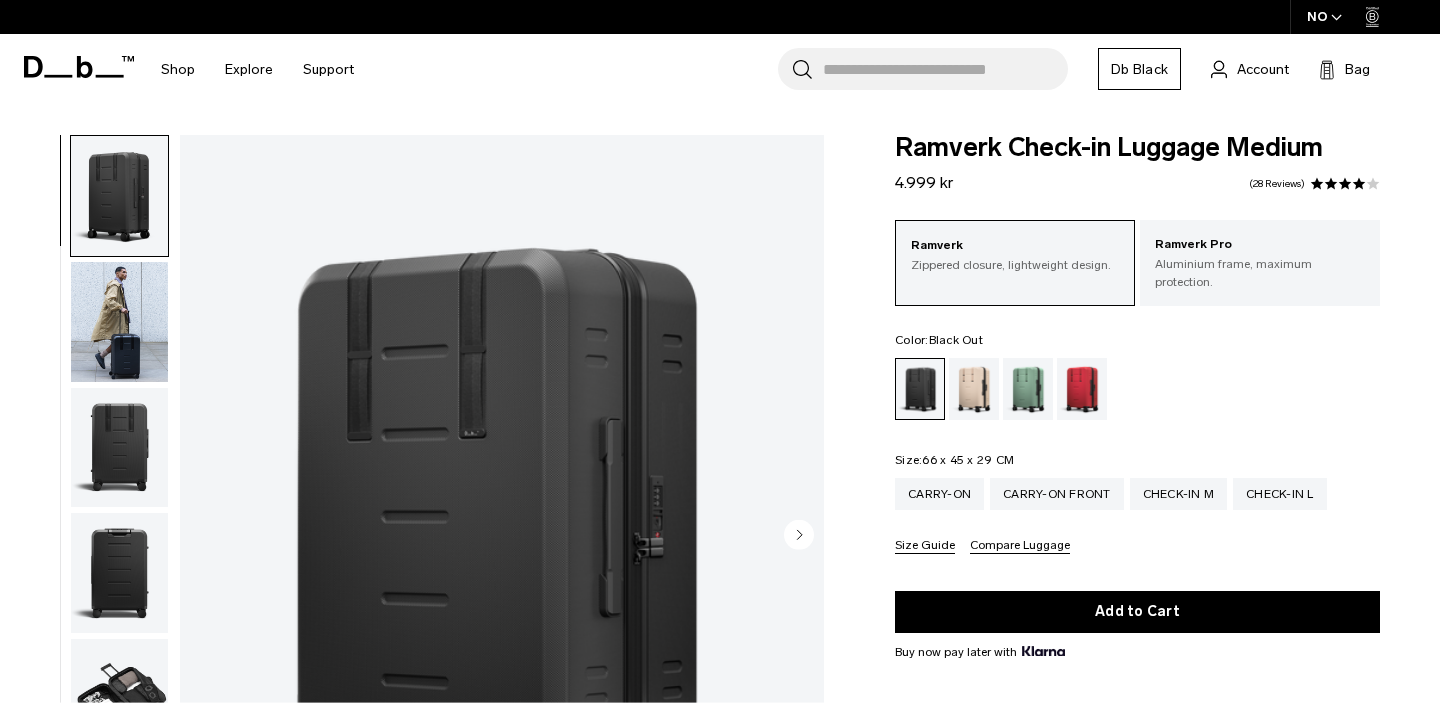 scroll, scrollTop: 0, scrollLeft: 0, axis: both 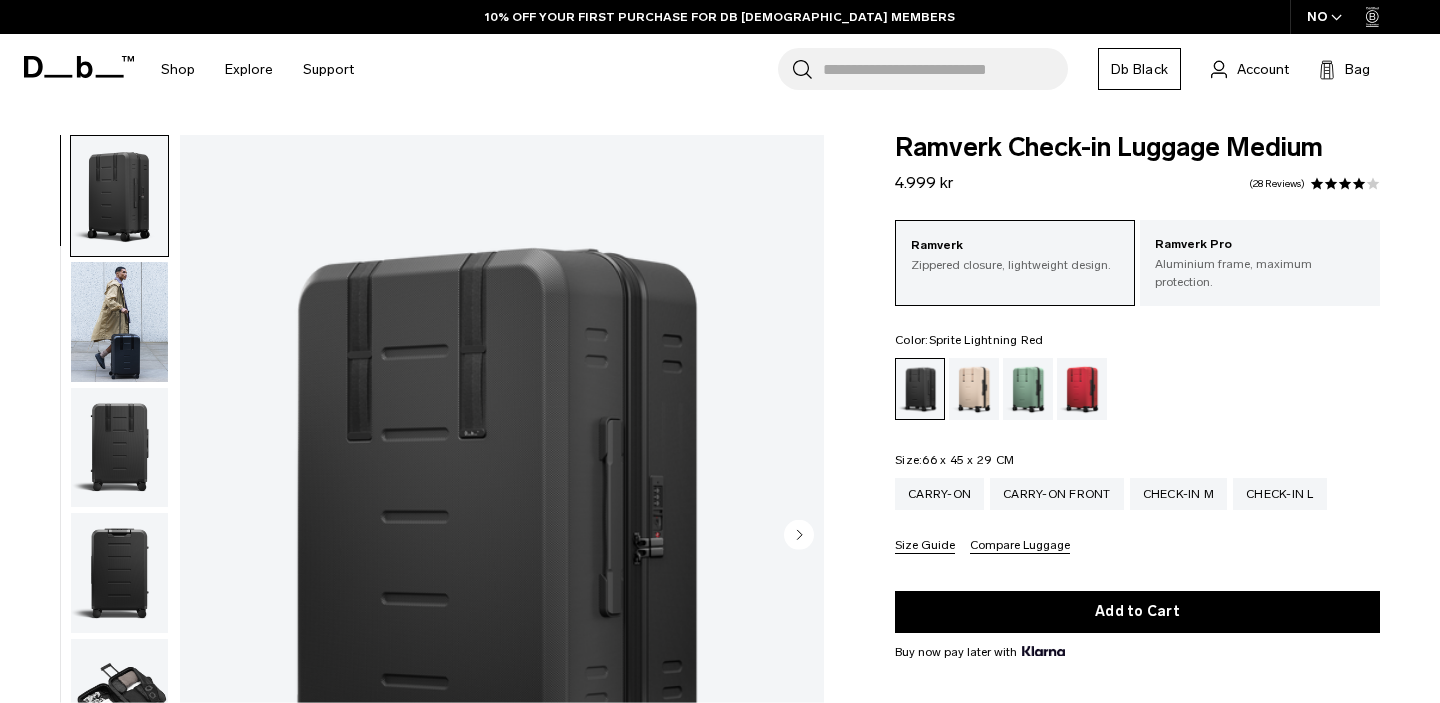 click at bounding box center (1082, 389) 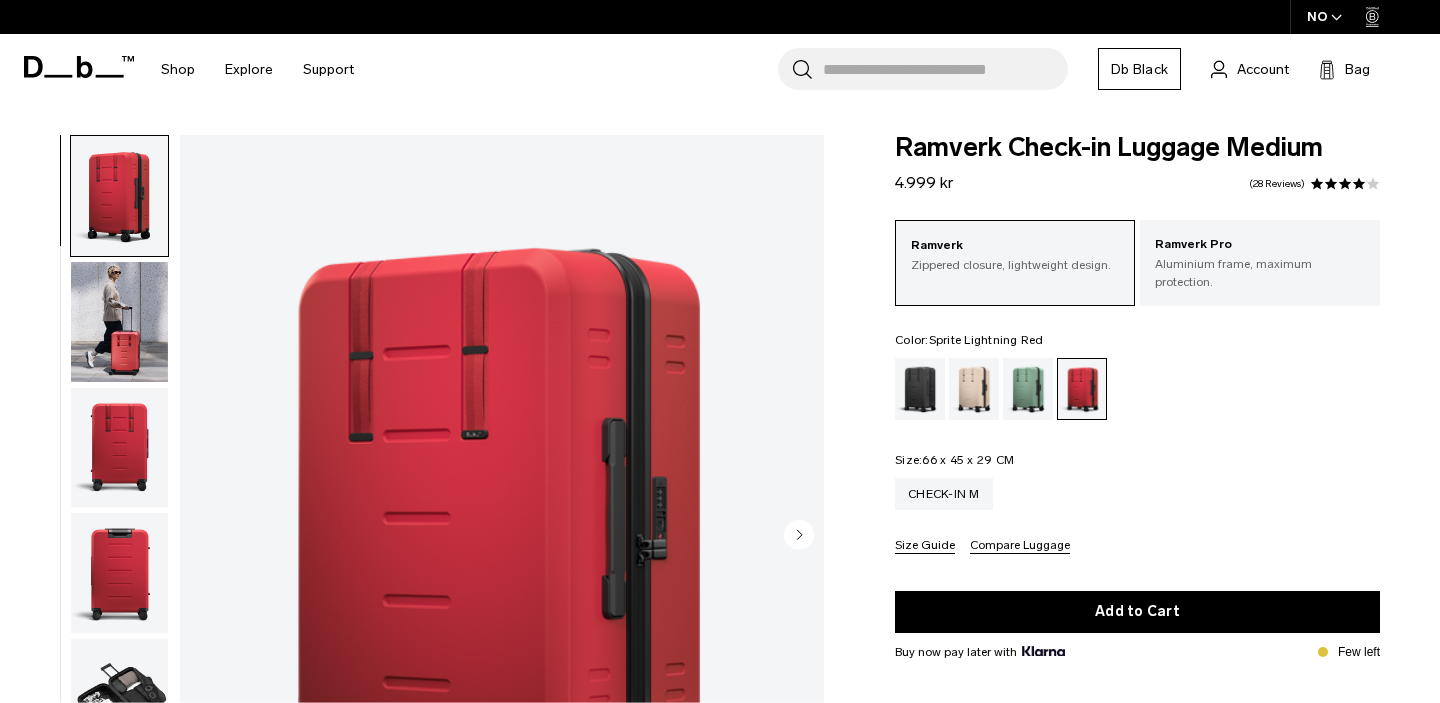 scroll, scrollTop: 0, scrollLeft: 0, axis: both 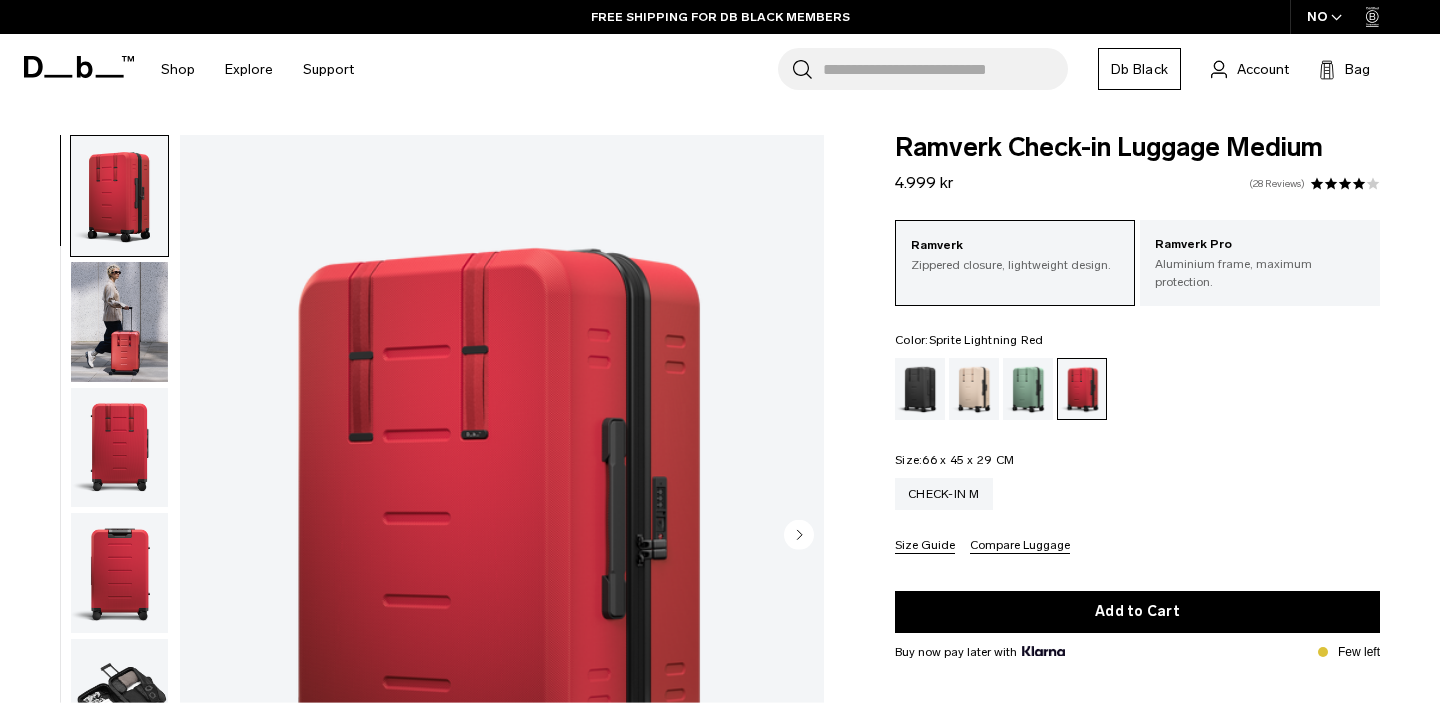 click on "28 Reviews" at bounding box center (1277, 184) 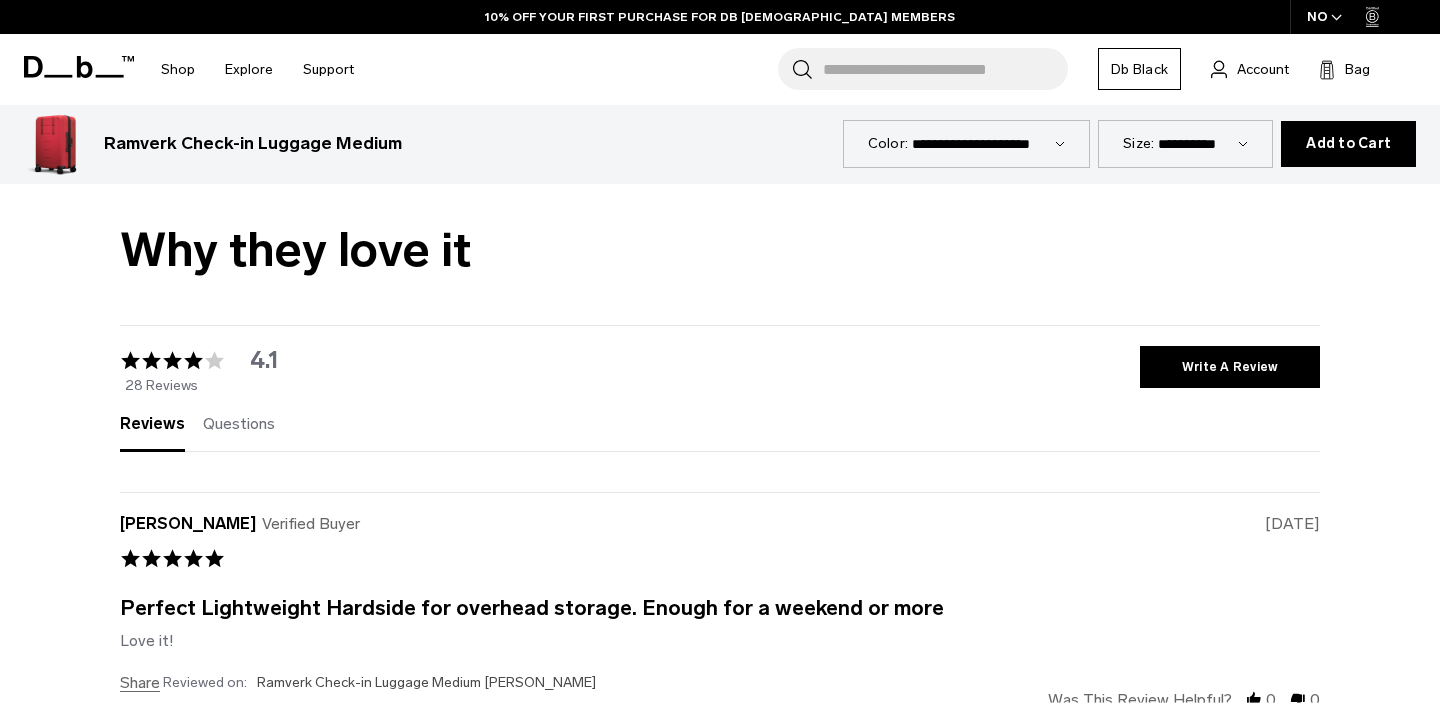 scroll, scrollTop: 5212, scrollLeft: 0, axis: vertical 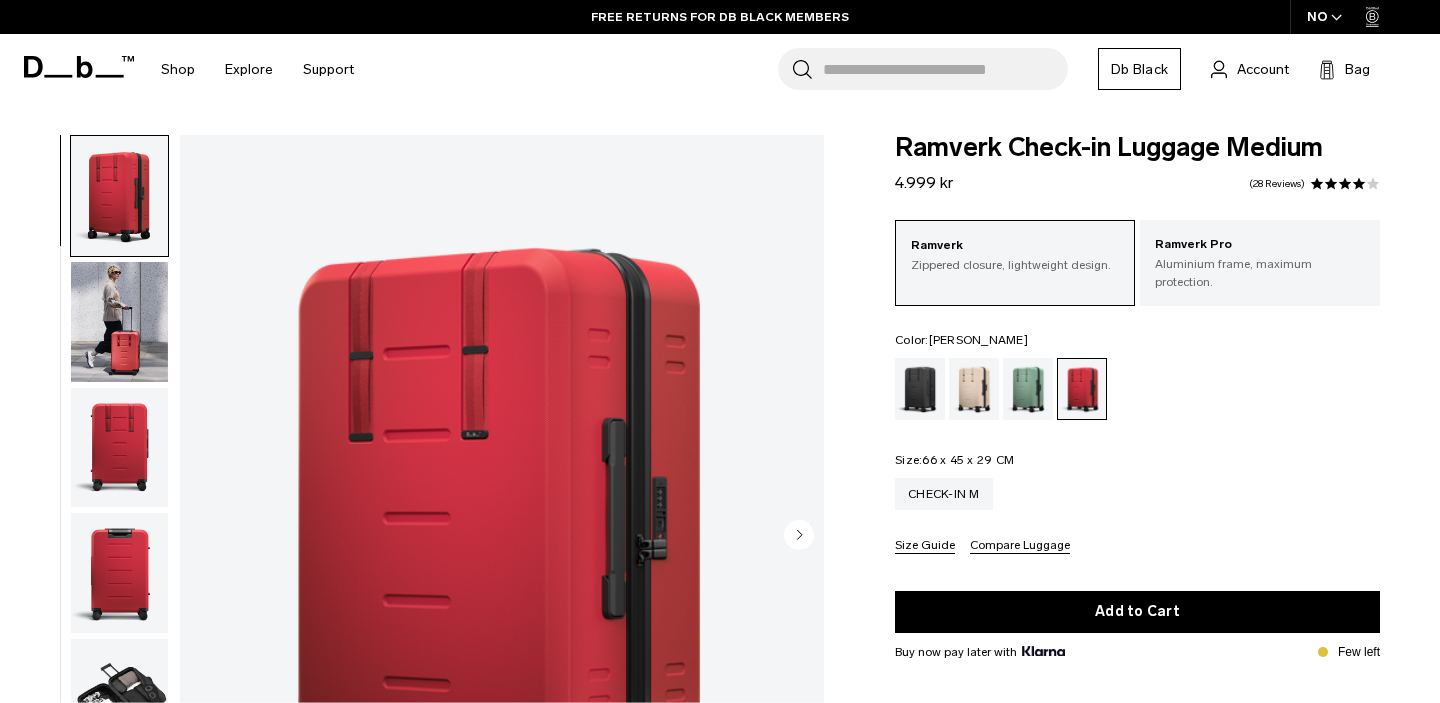 click at bounding box center [1028, 389] 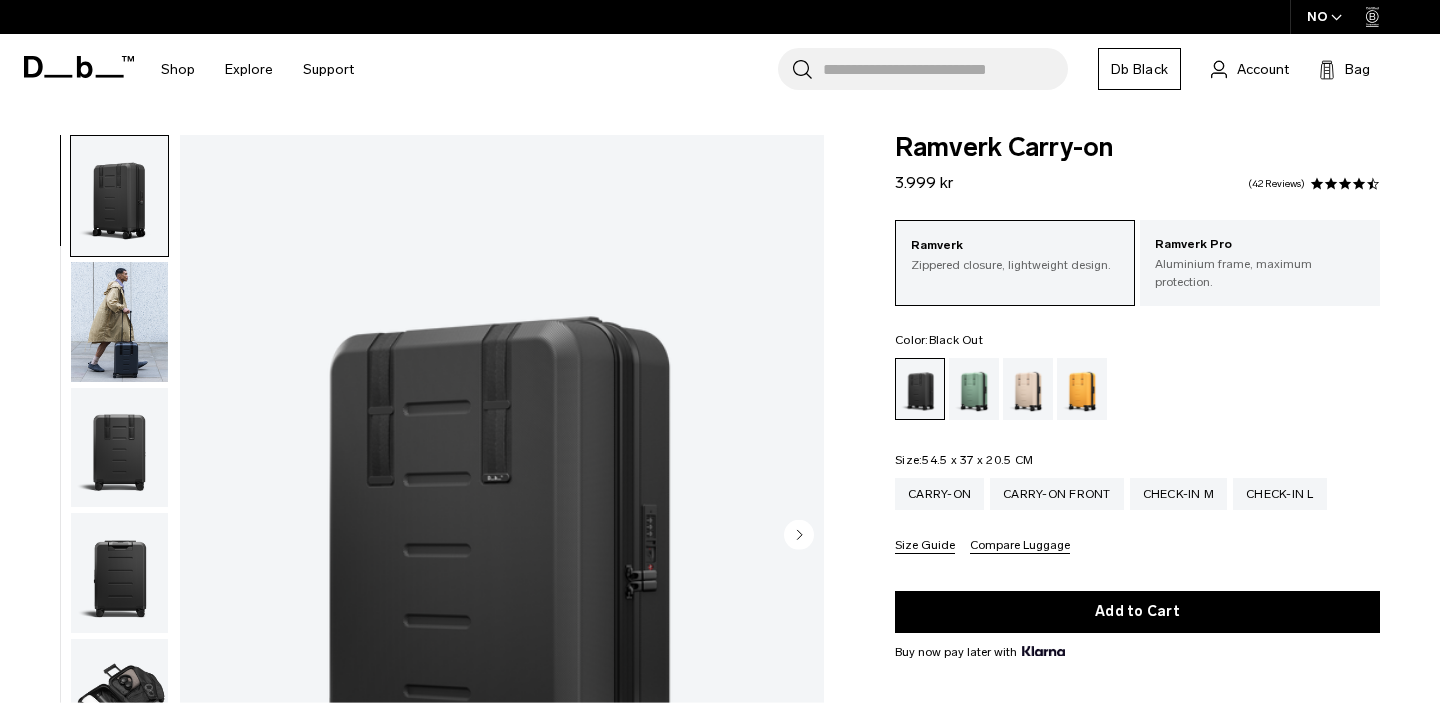 scroll, scrollTop: 0, scrollLeft: 0, axis: both 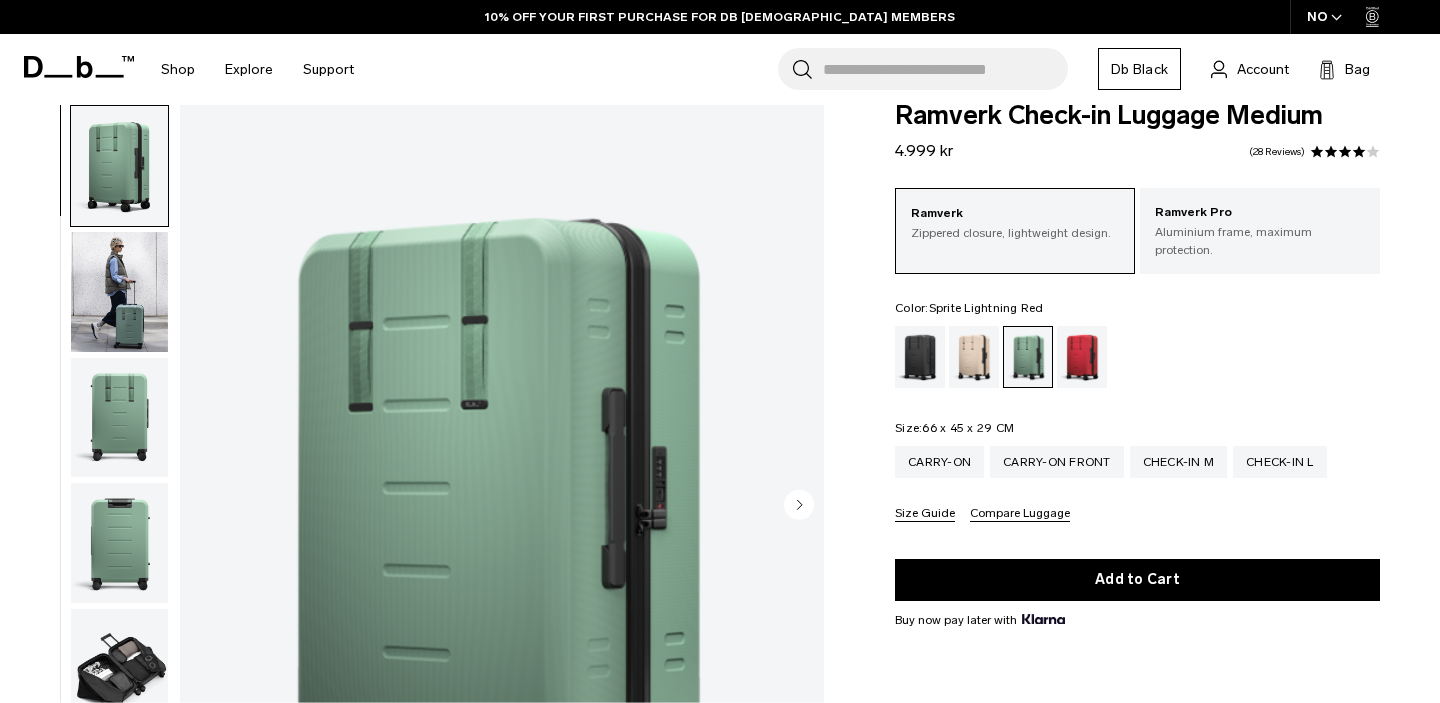 click at bounding box center [1082, 357] 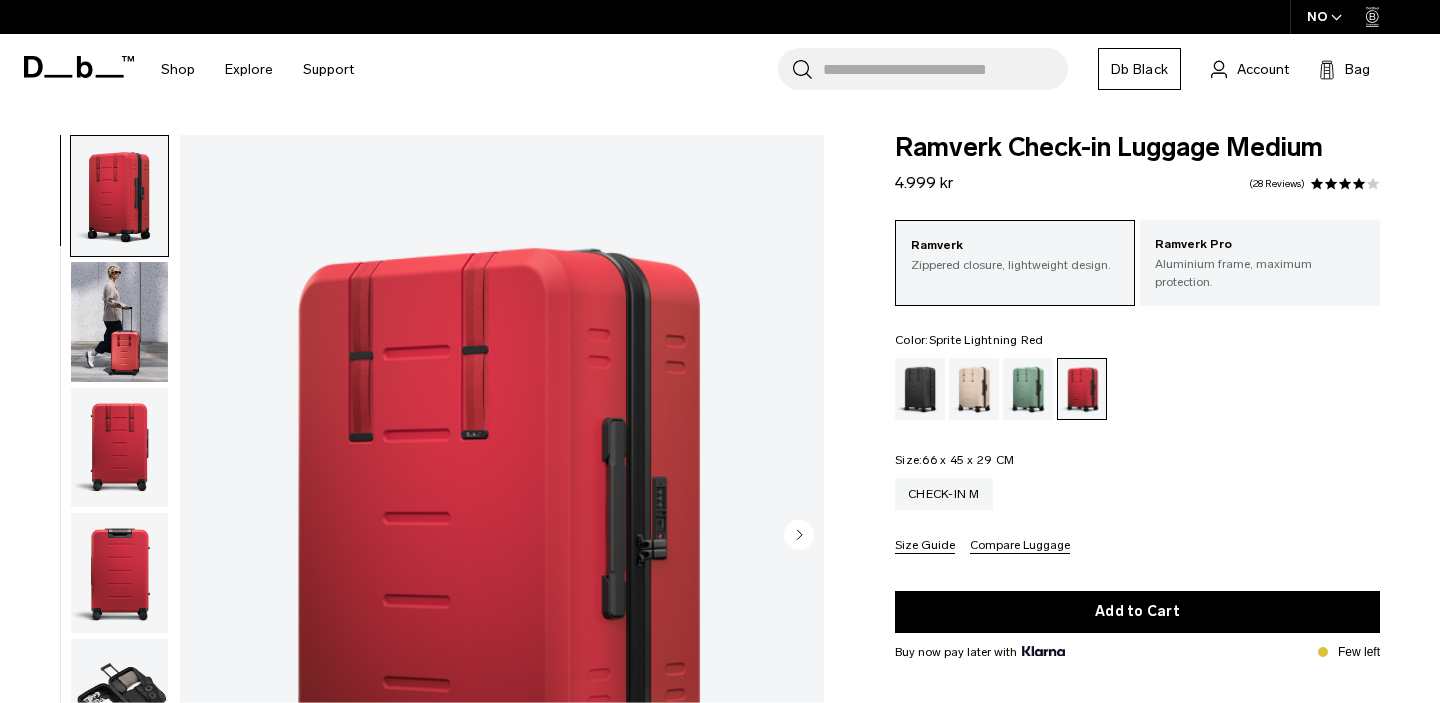 scroll, scrollTop: 0, scrollLeft: 0, axis: both 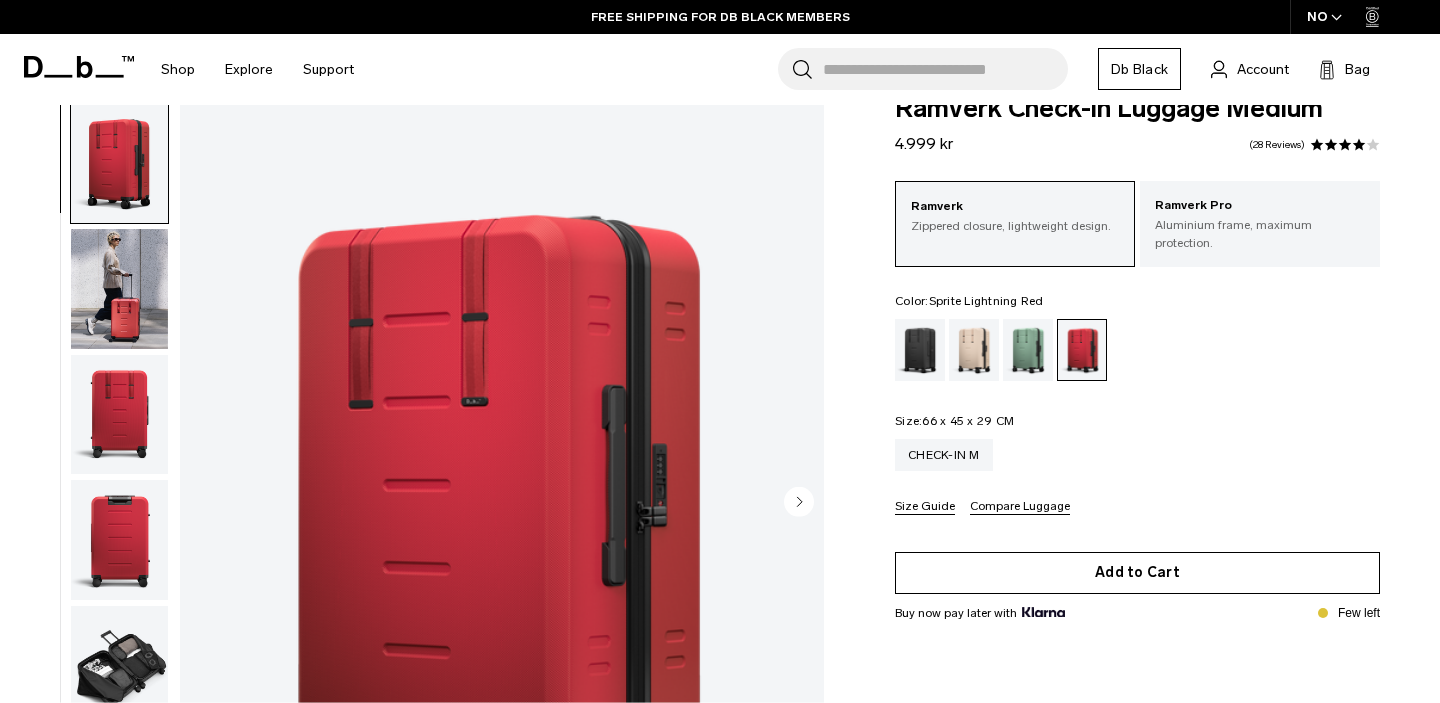 click on "Add to Cart" at bounding box center (1137, 573) 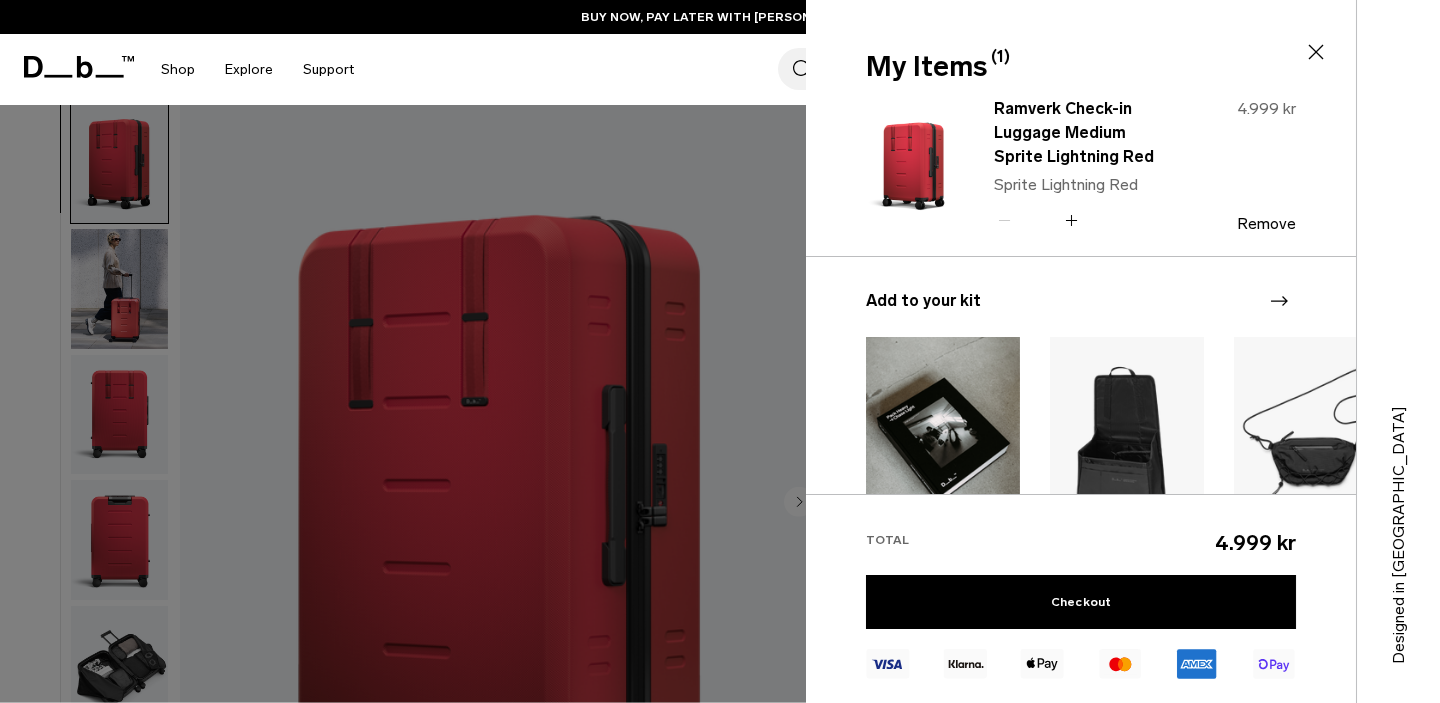 scroll, scrollTop: 0, scrollLeft: 0, axis: both 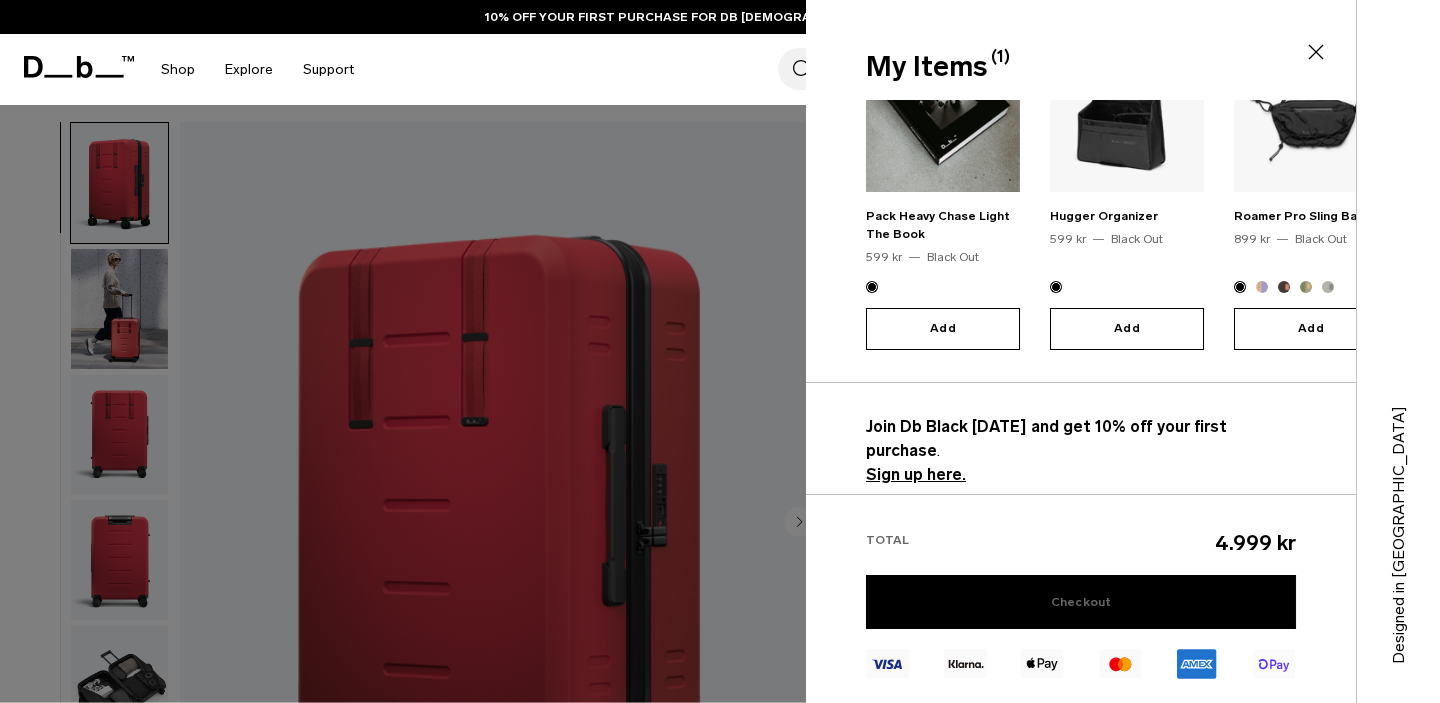 click on "Checkout" at bounding box center (1081, 602) 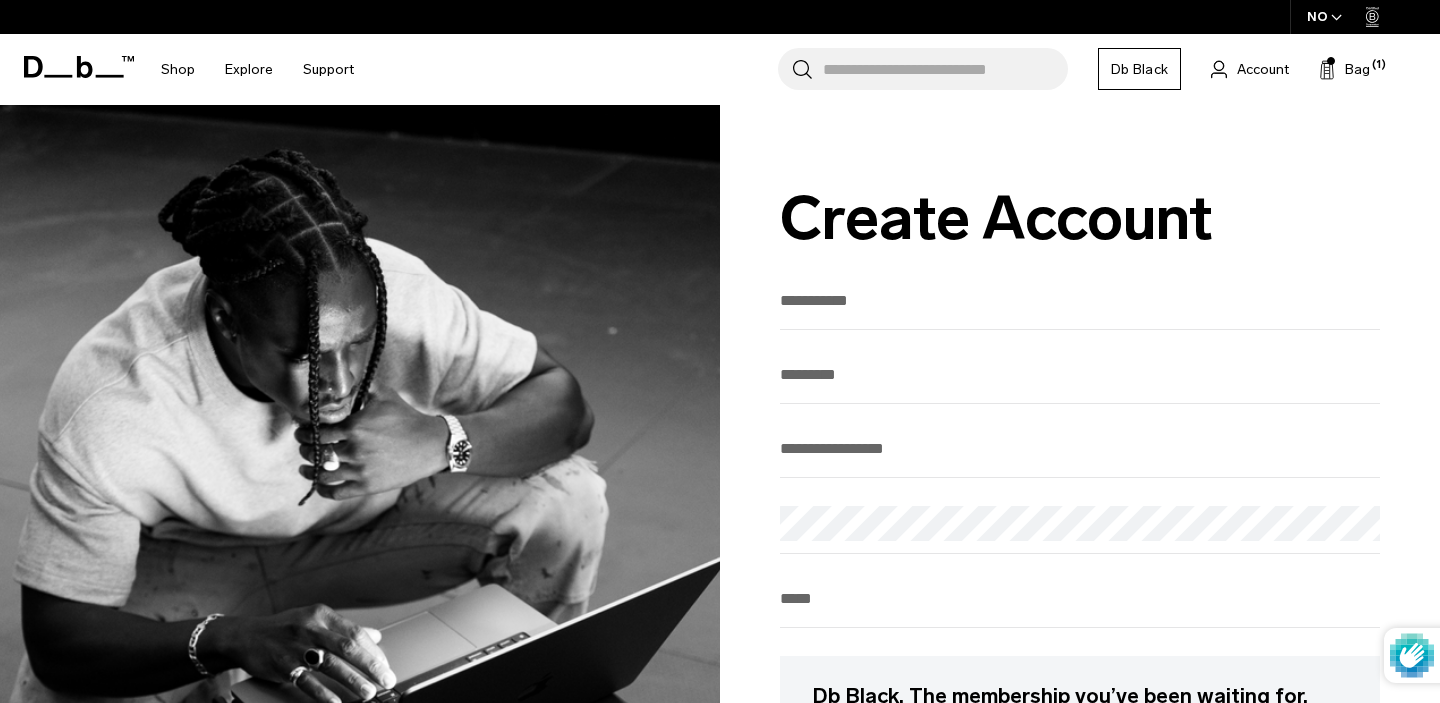 scroll, scrollTop: 0, scrollLeft: 0, axis: both 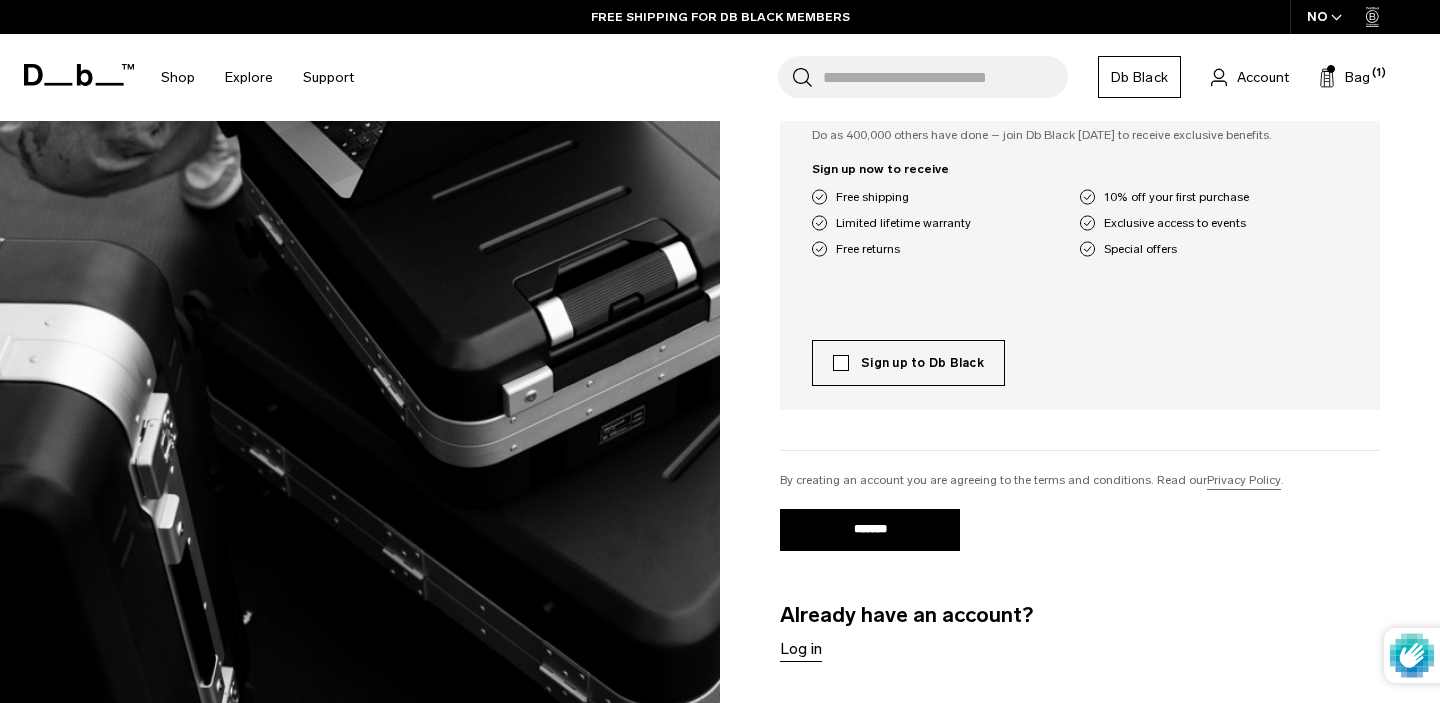 type on "**********" 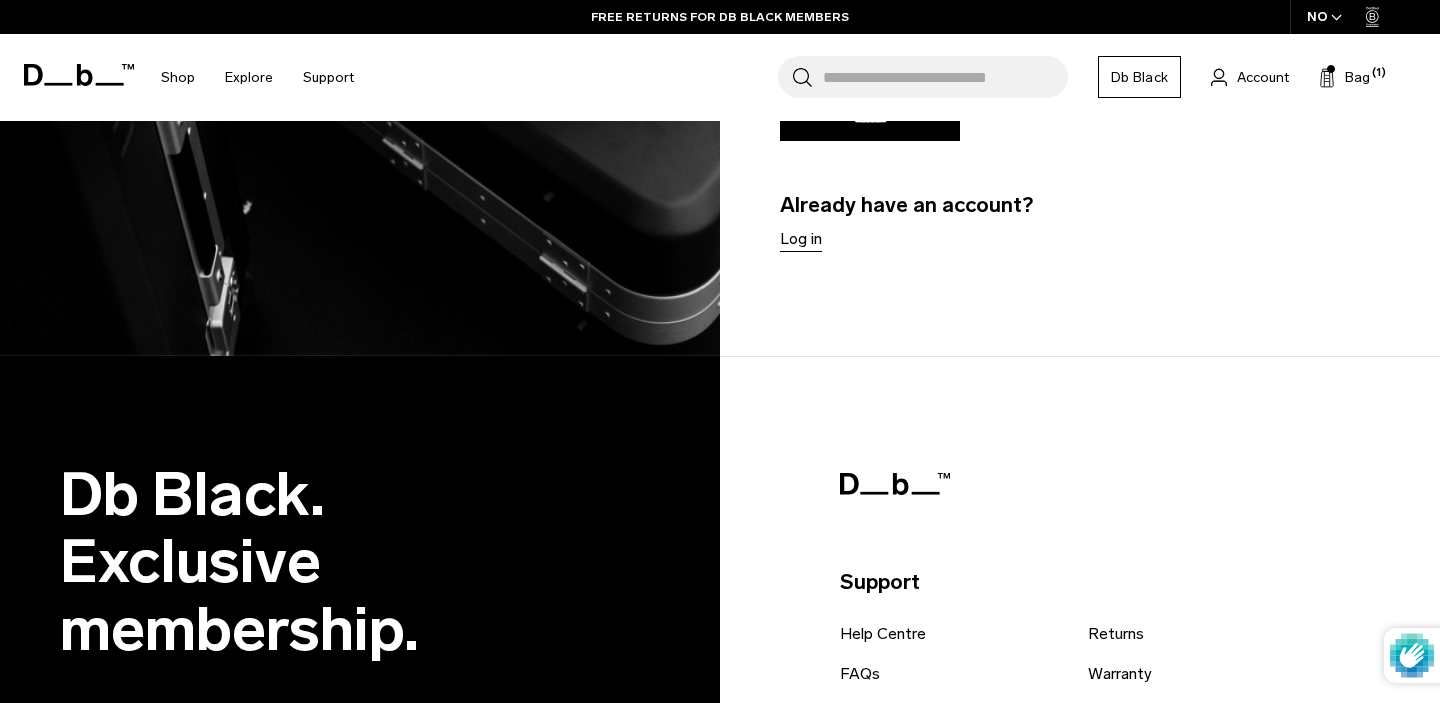 scroll, scrollTop: 1026, scrollLeft: 0, axis: vertical 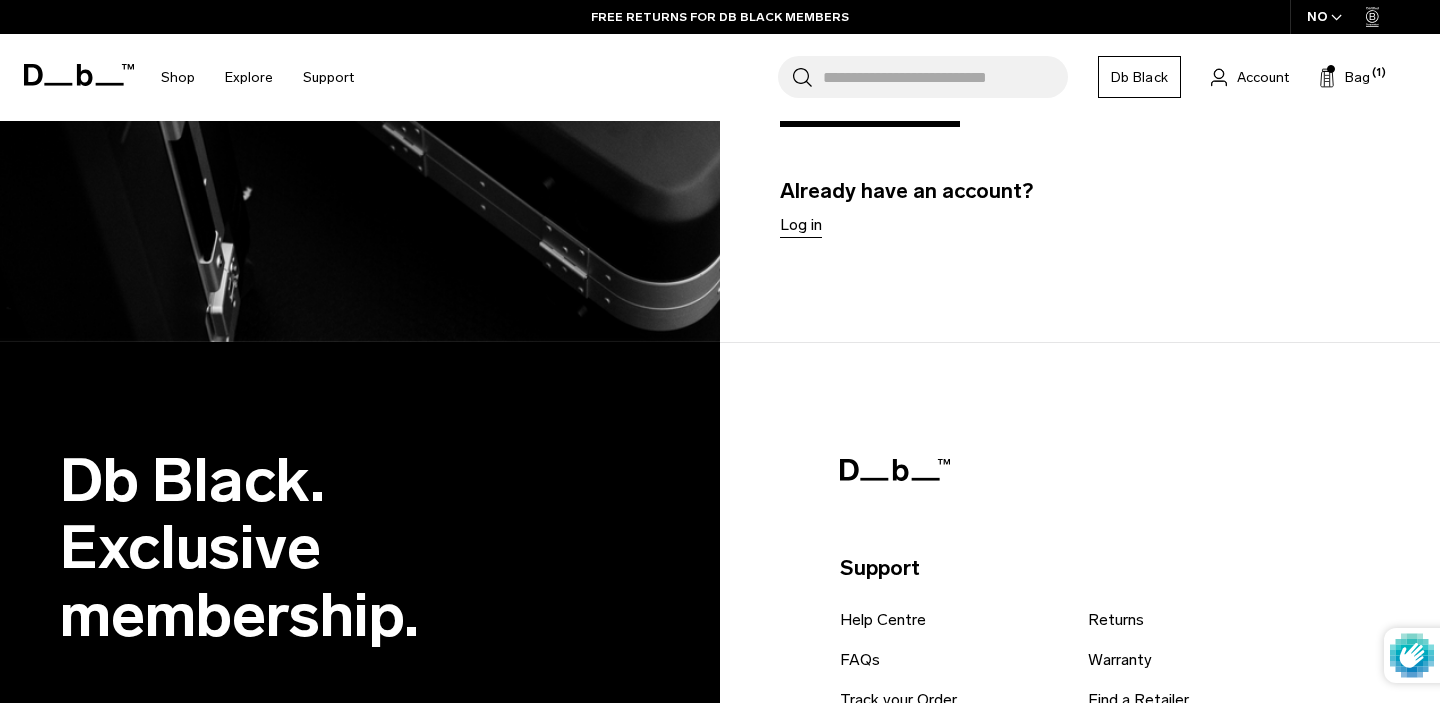click on "Log in" at bounding box center [801, 225] 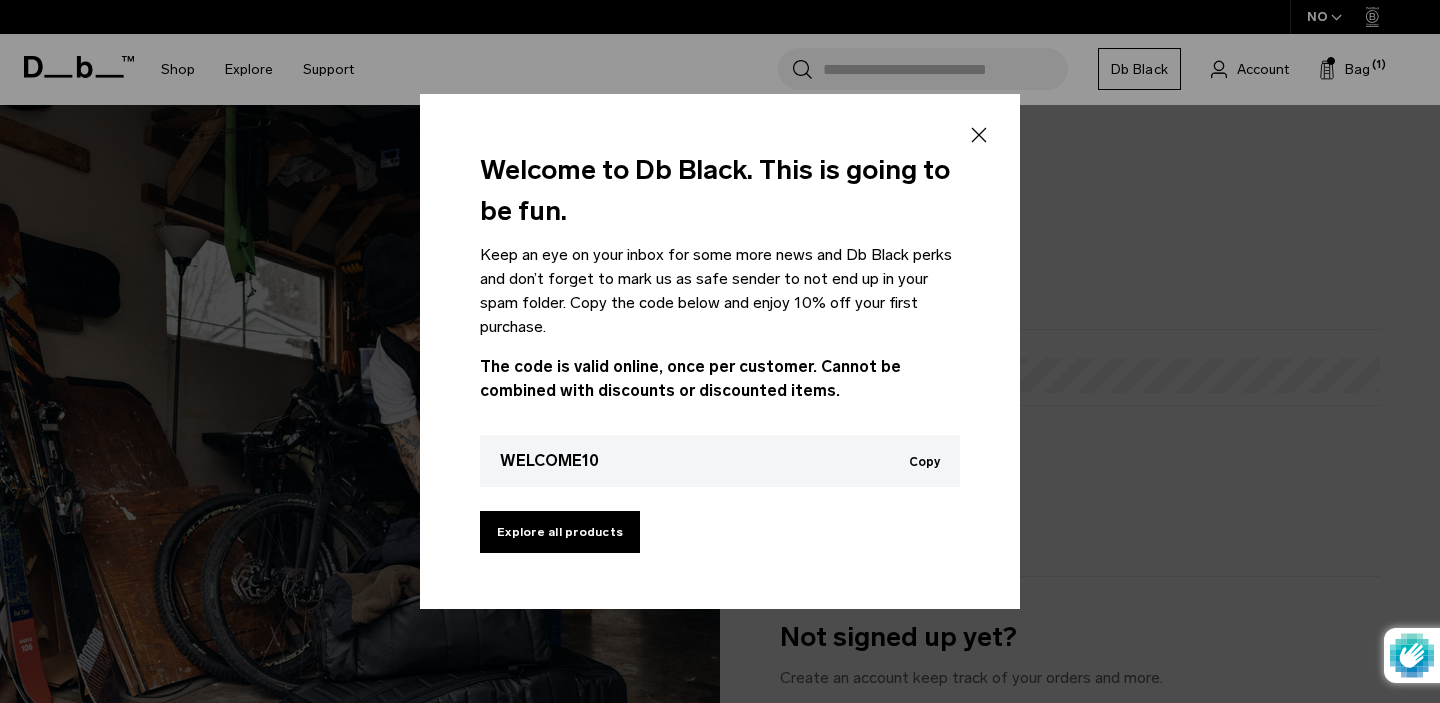 scroll, scrollTop: 0, scrollLeft: 0, axis: both 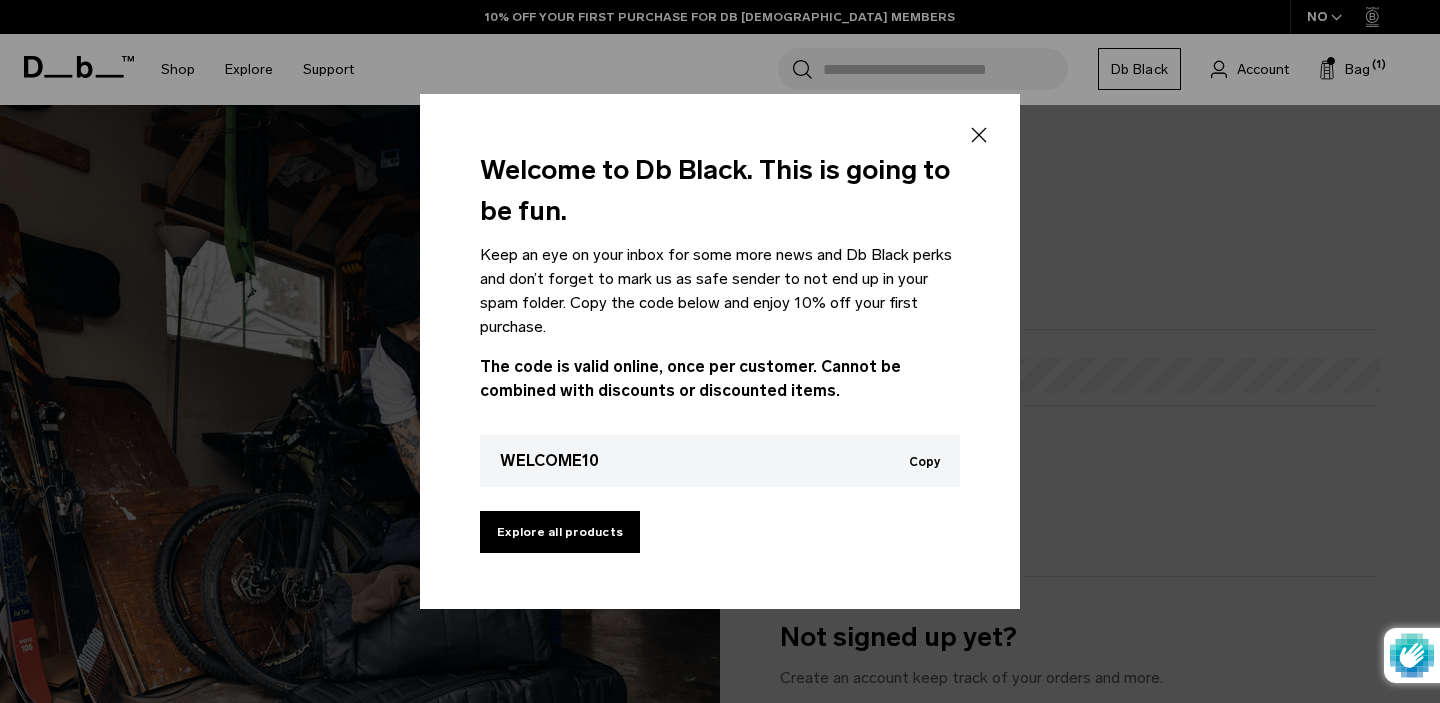 type on "**********" 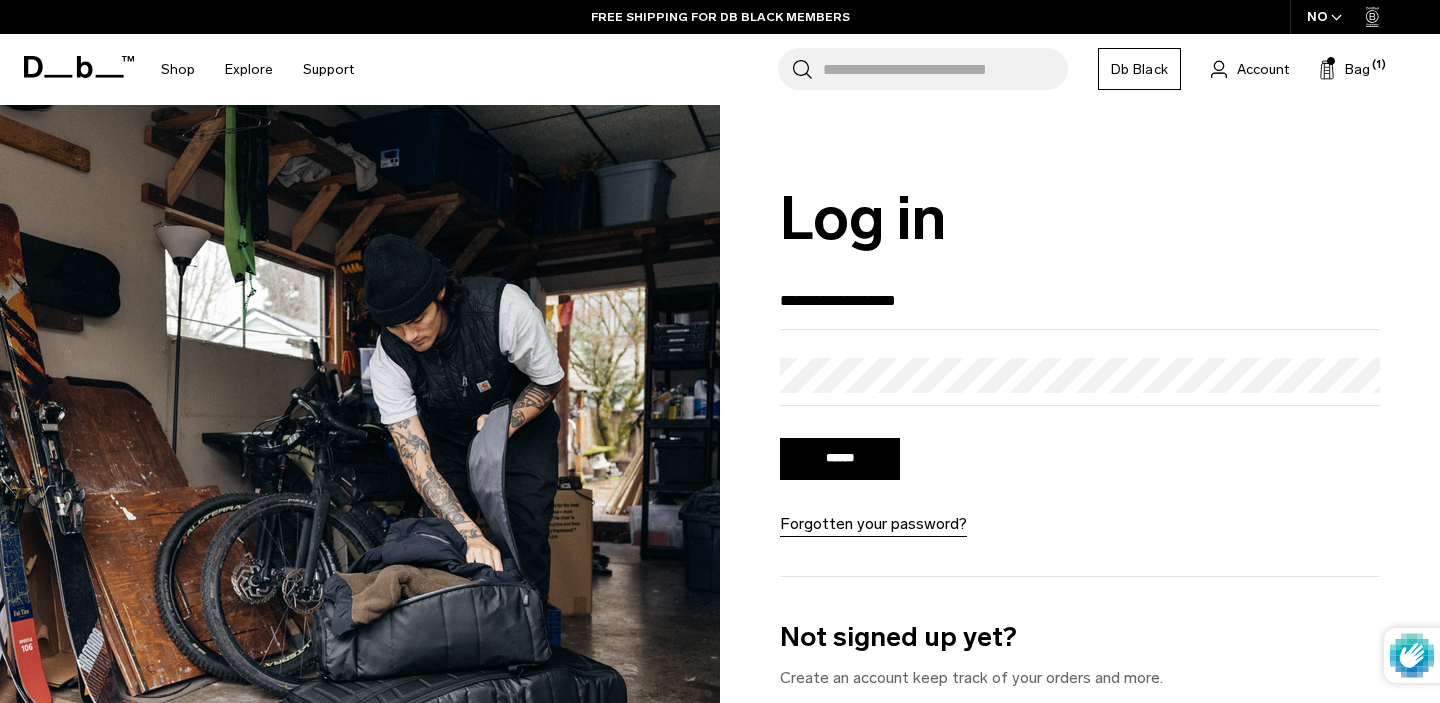 click on "******" at bounding box center (840, 459) 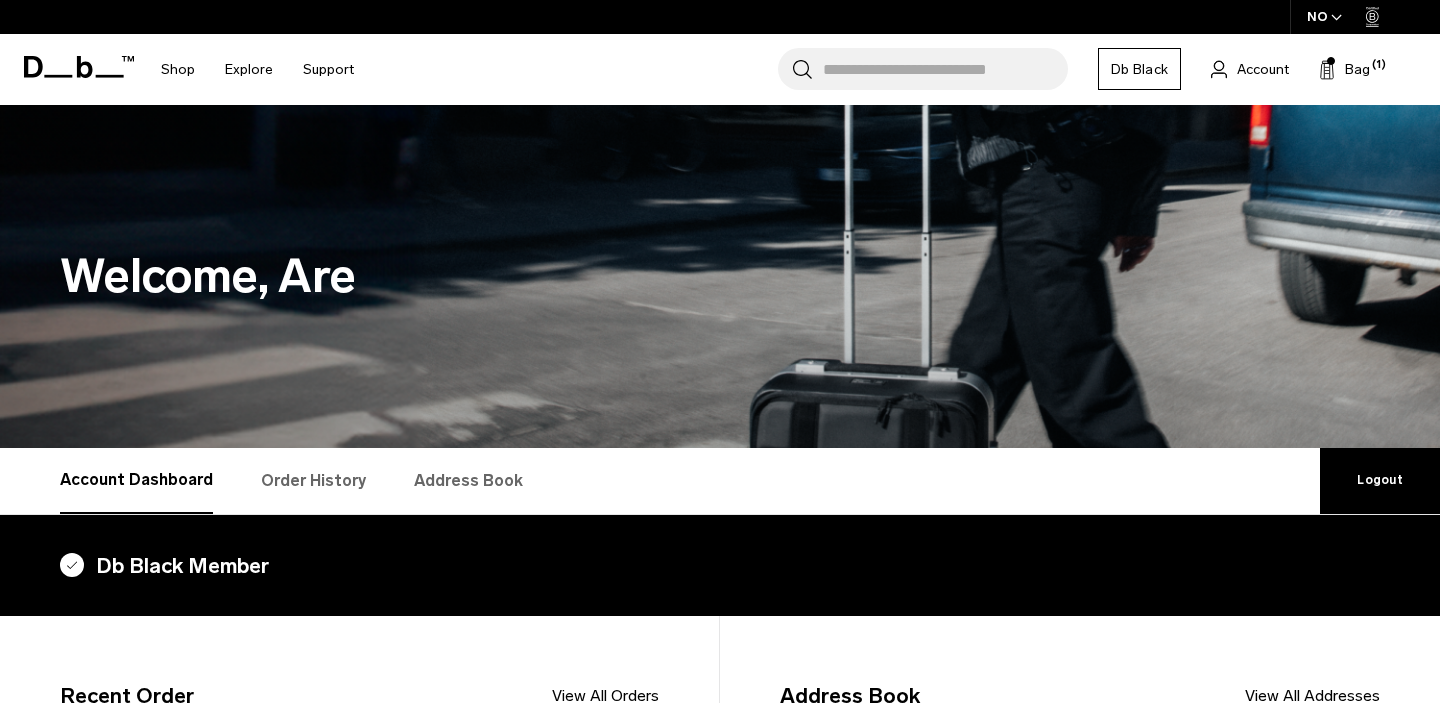 scroll, scrollTop: 0, scrollLeft: 0, axis: both 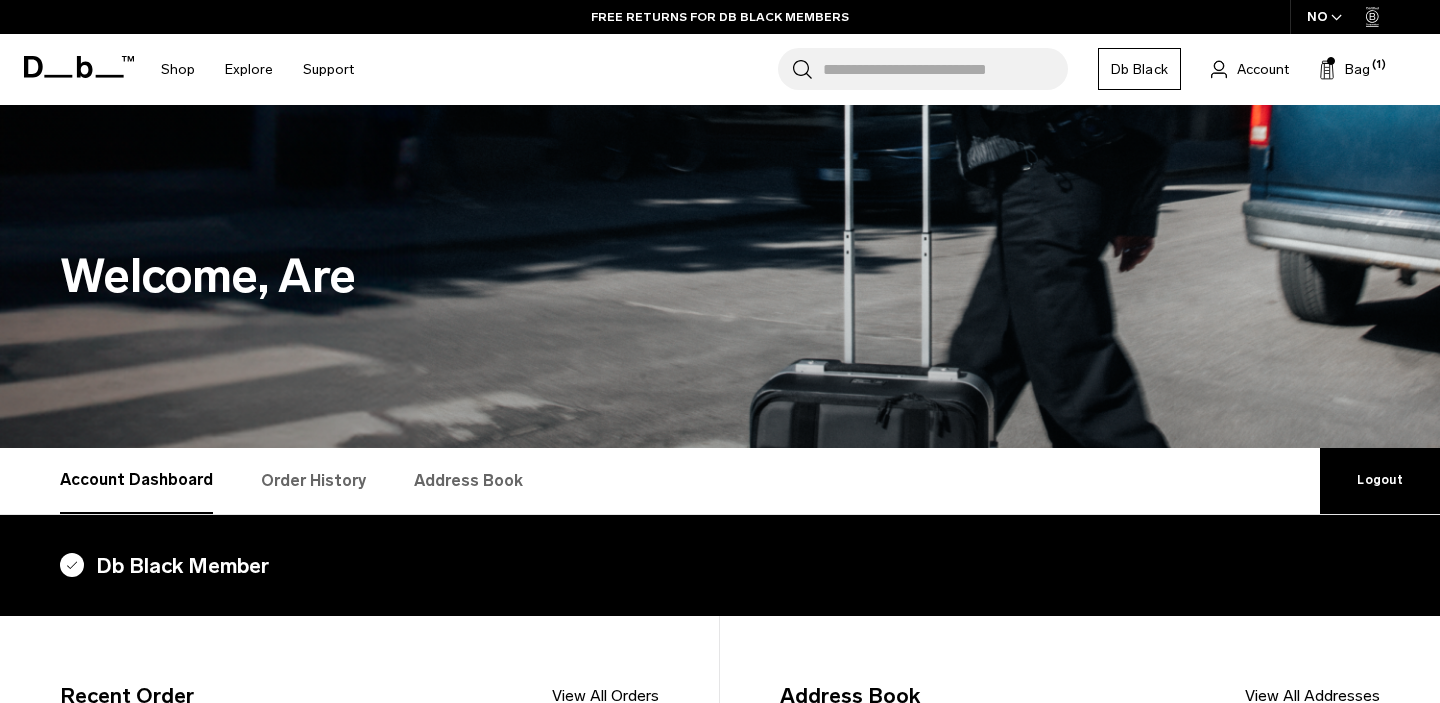 click on "Order History" at bounding box center [313, 481] 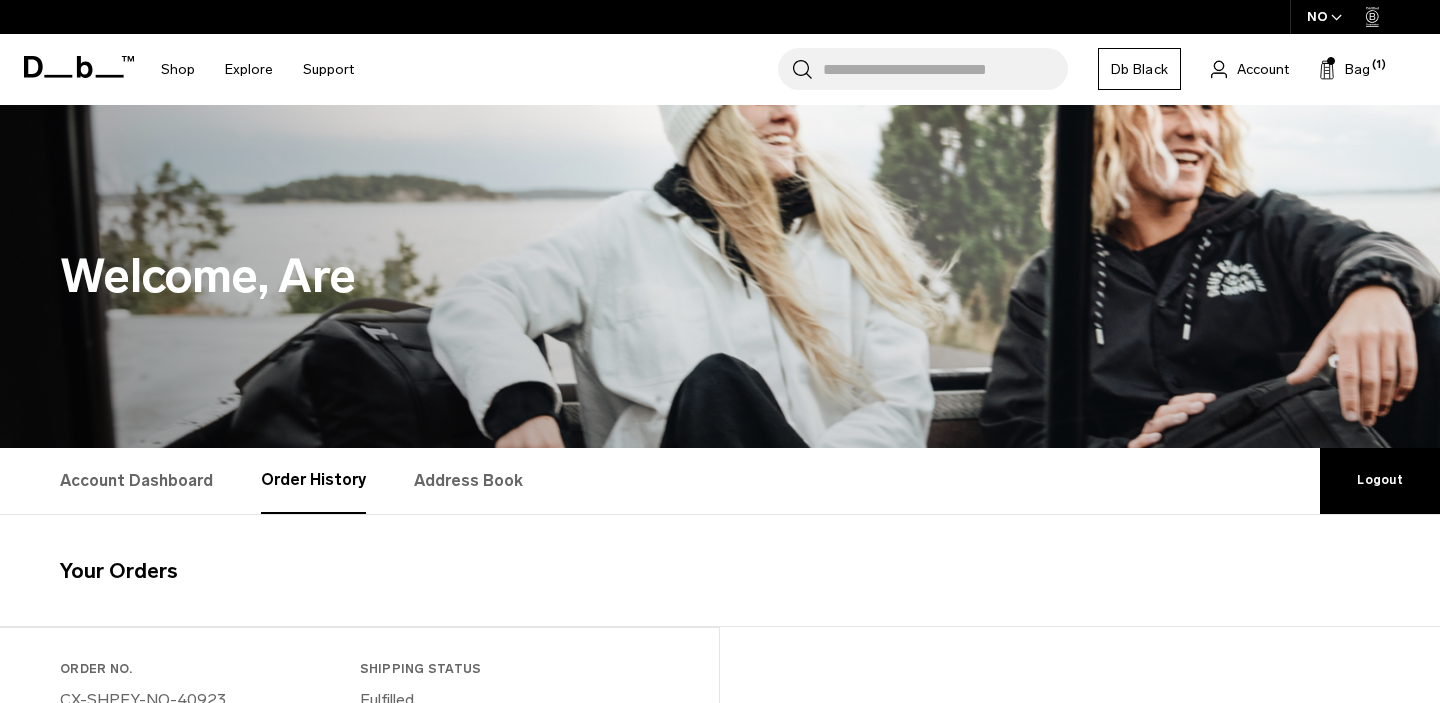 scroll, scrollTop: 78, scrollLeft: 0, axis: vertical 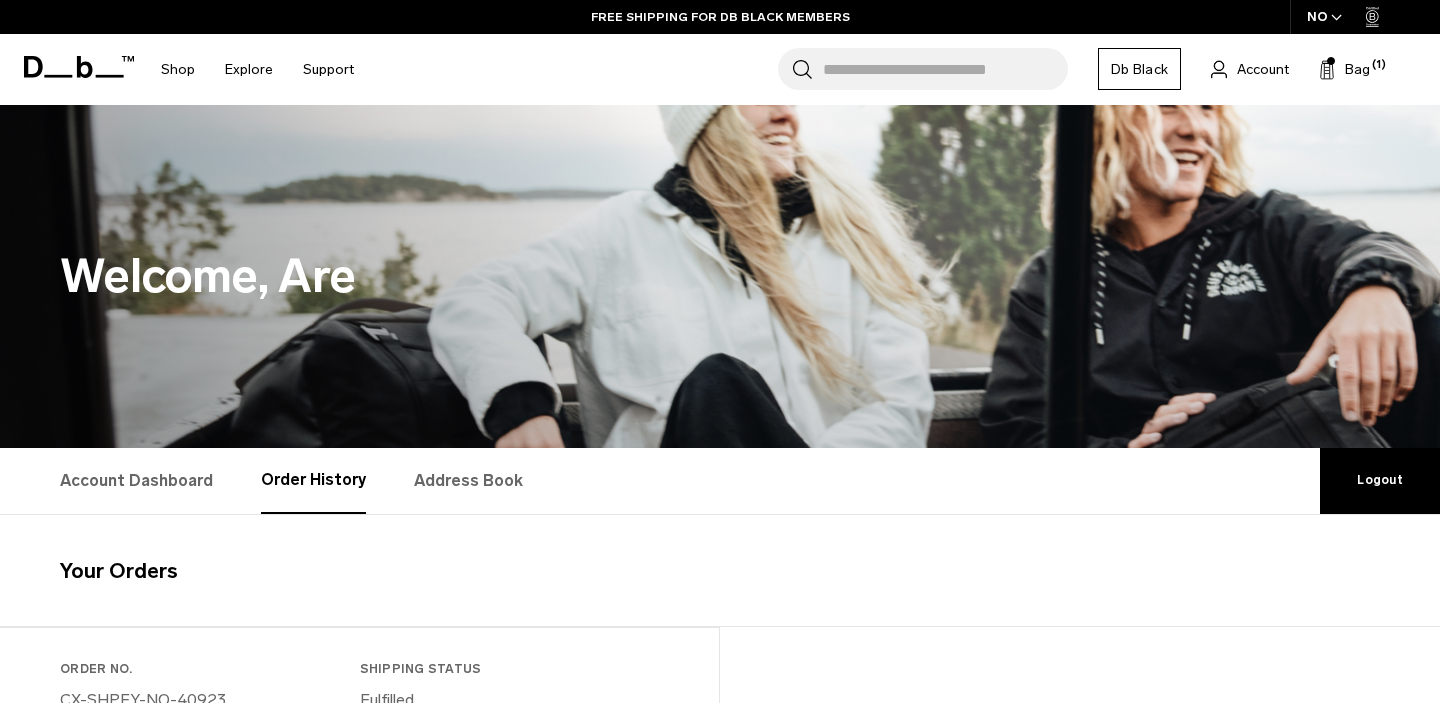 click on "Search for Bags, Luggage..." at bounding box center [945, 69] 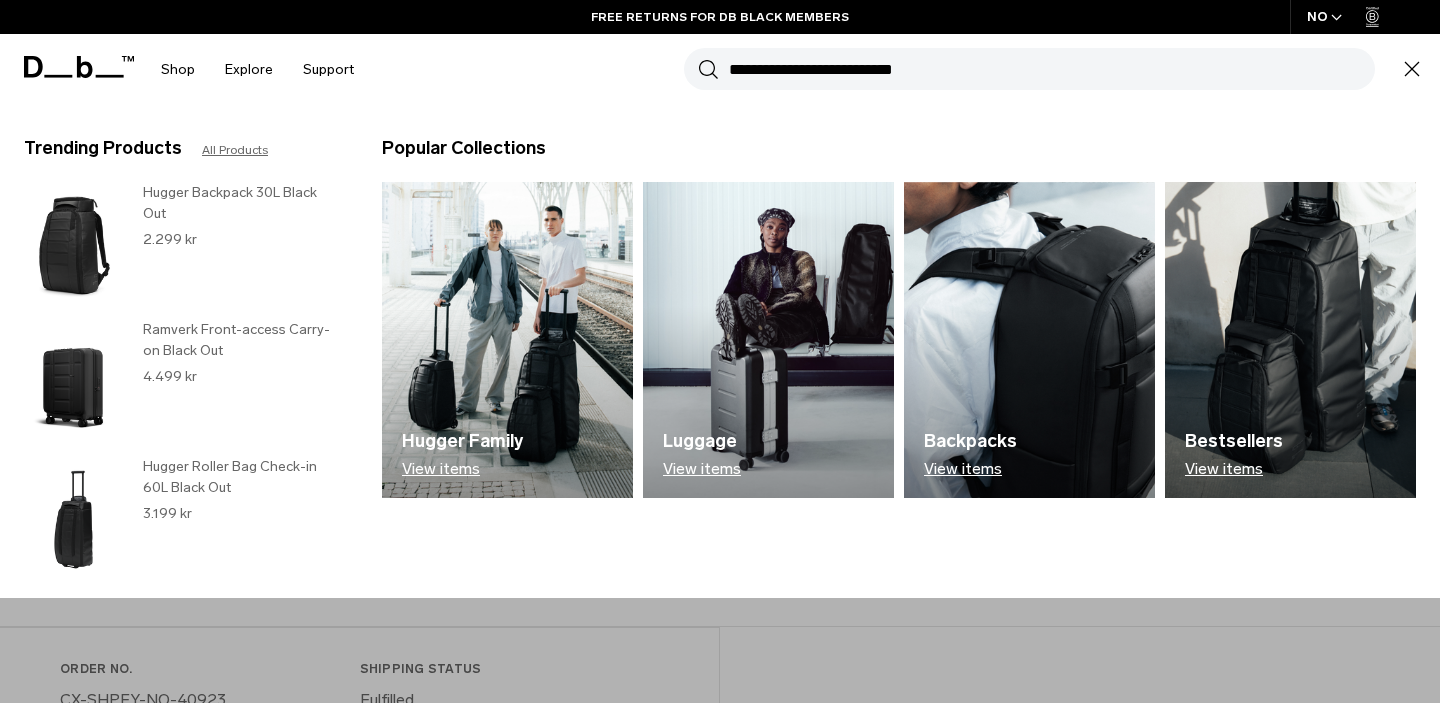 click on "Ramverk Front-access Carry-on Black Out" at bounding box center [242, 340] 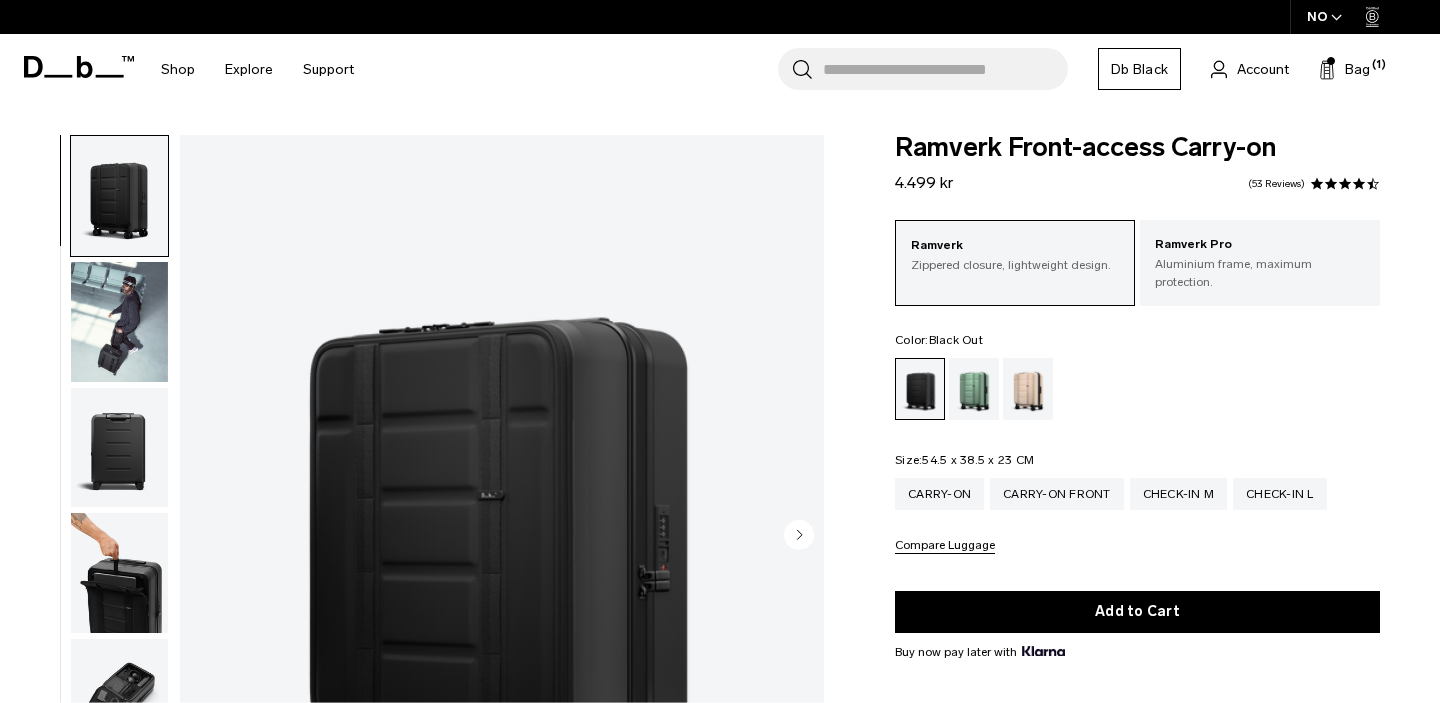 scroll, scrollTop: 0, scrollLeft: 0, axis: both 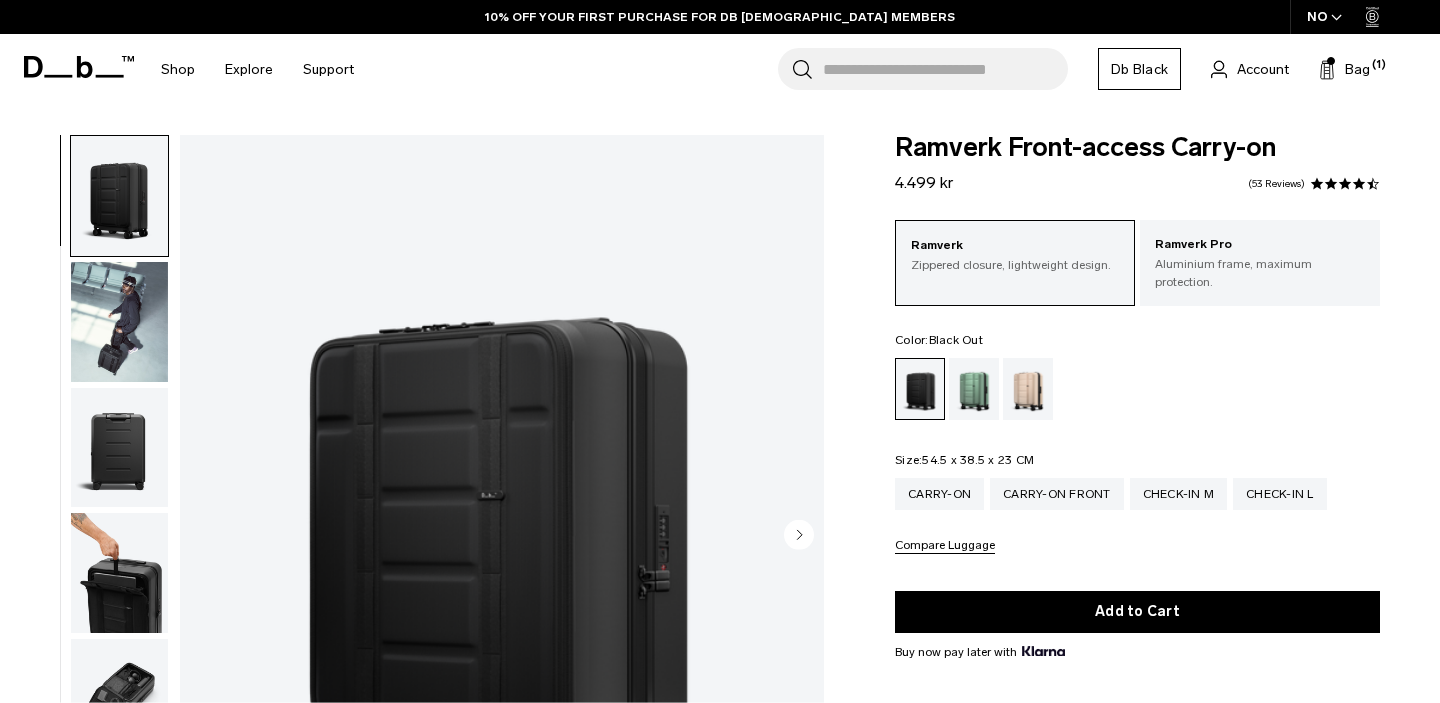 click on "Search for Bags, Luggage..." at bounding box center [945, 69] 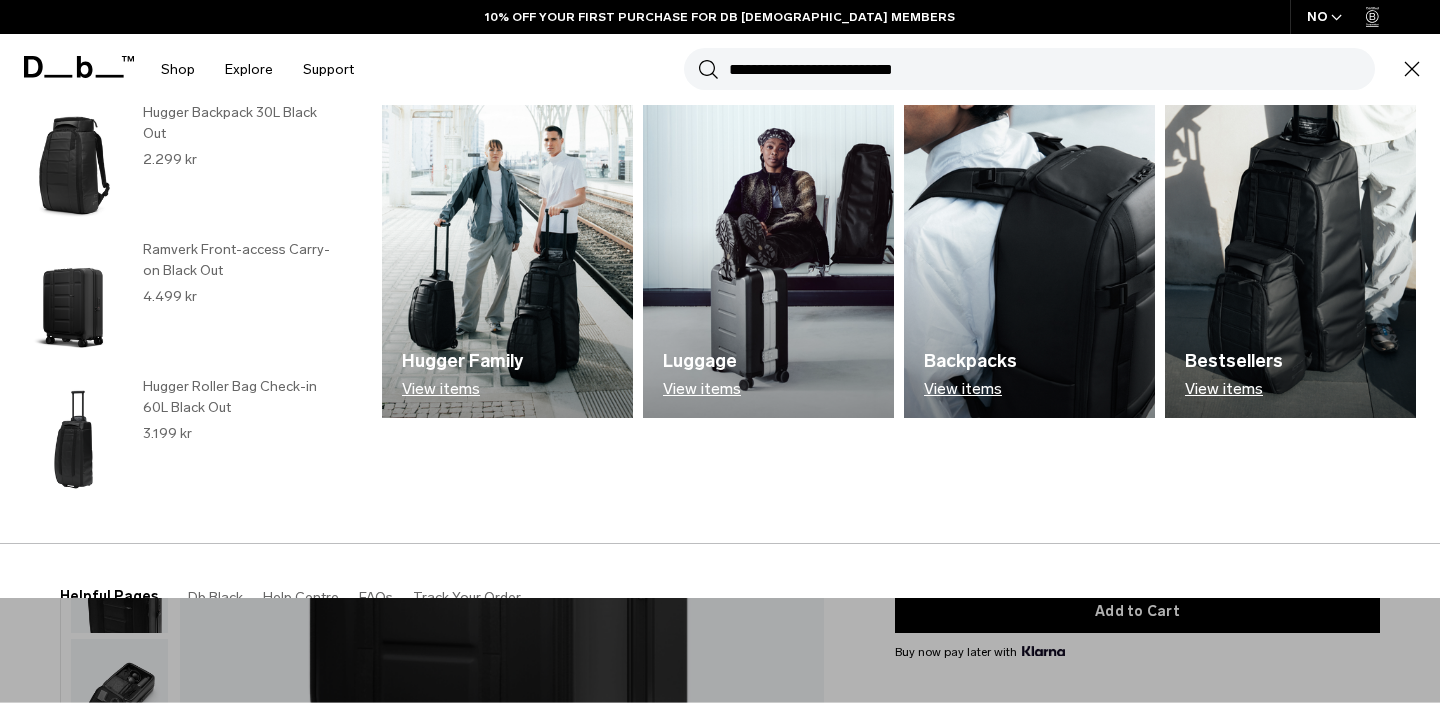 scroll, scrollTop: 132, scrollLeft: 0, axis: vertical 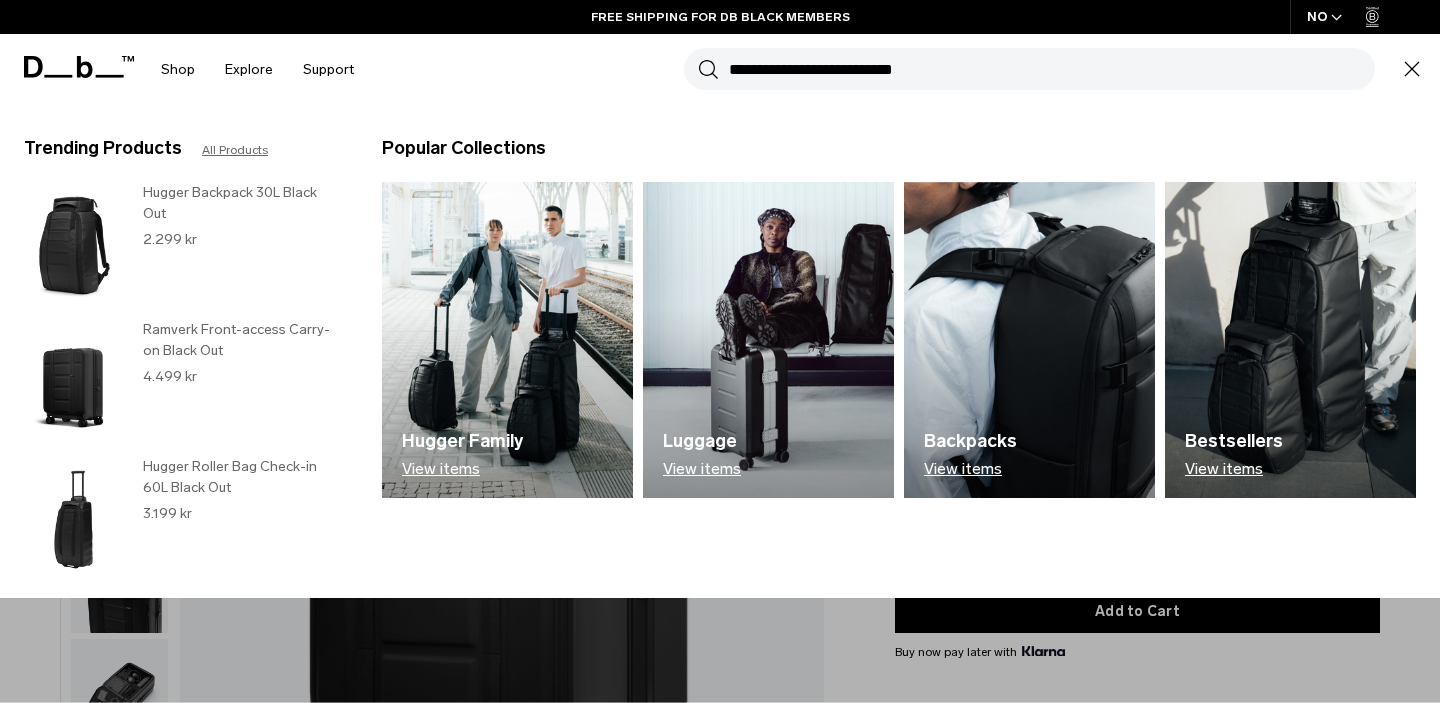click on "All Products" at bounding box center [235, 150] 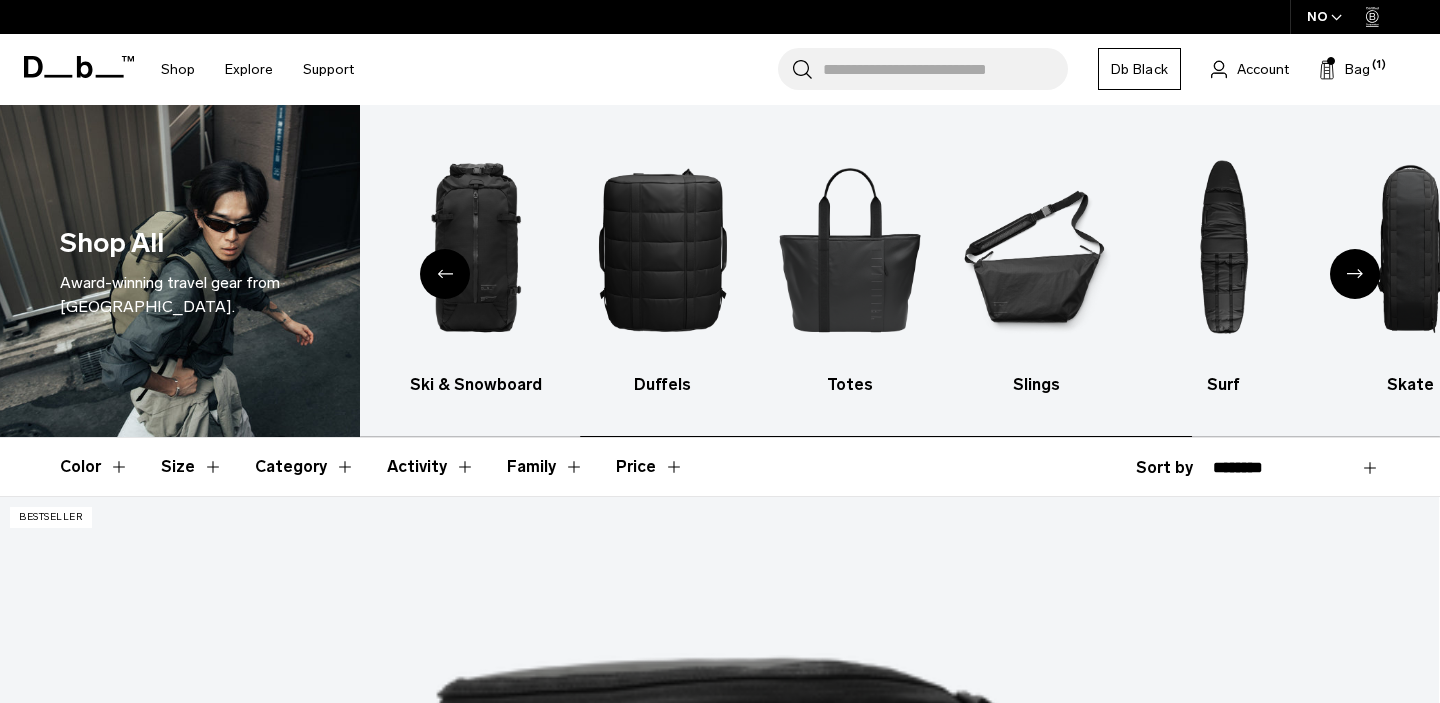scroll, scrollTop: 0, scrollLeft: 0, axis: both 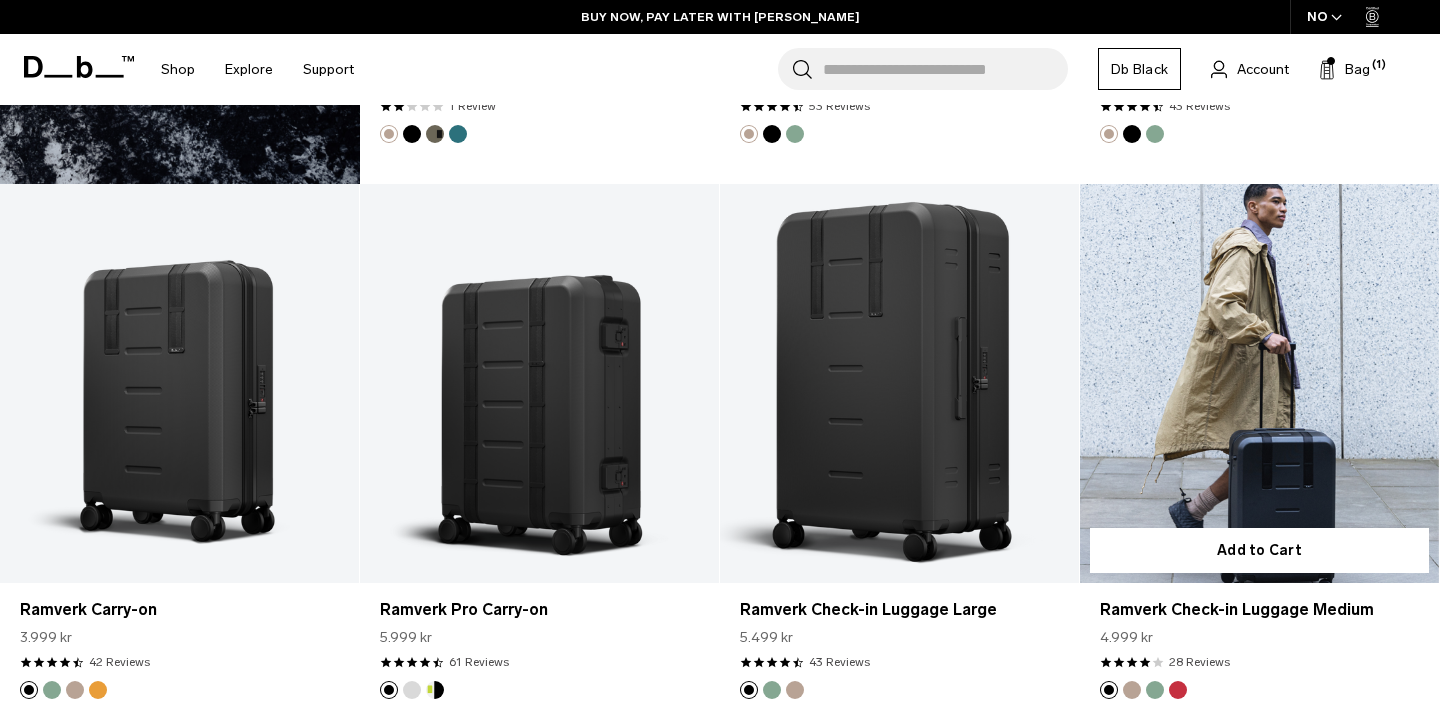 click at bounding box center (1259, 383) 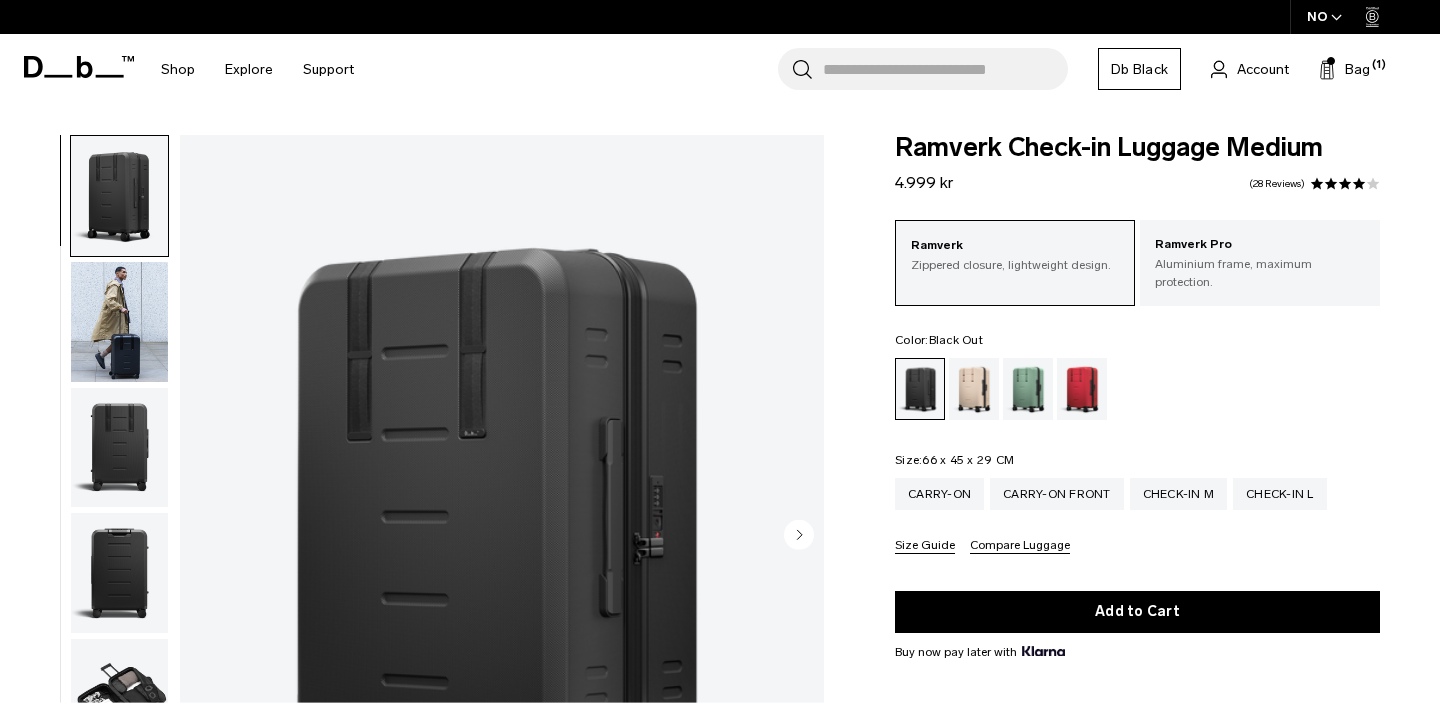 scroll, scrollTop: 0, scrollLeft: 0, axis: both 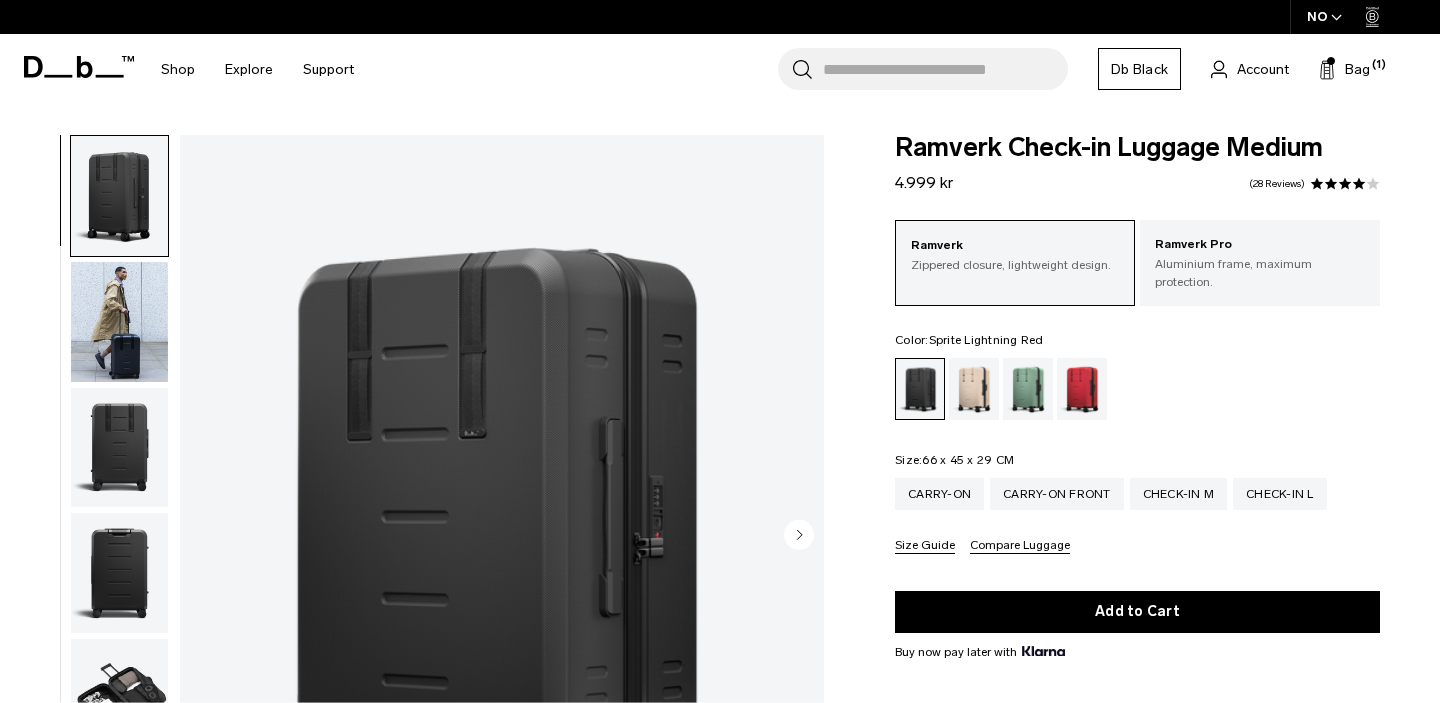 click at bounding box center (1082, 389) 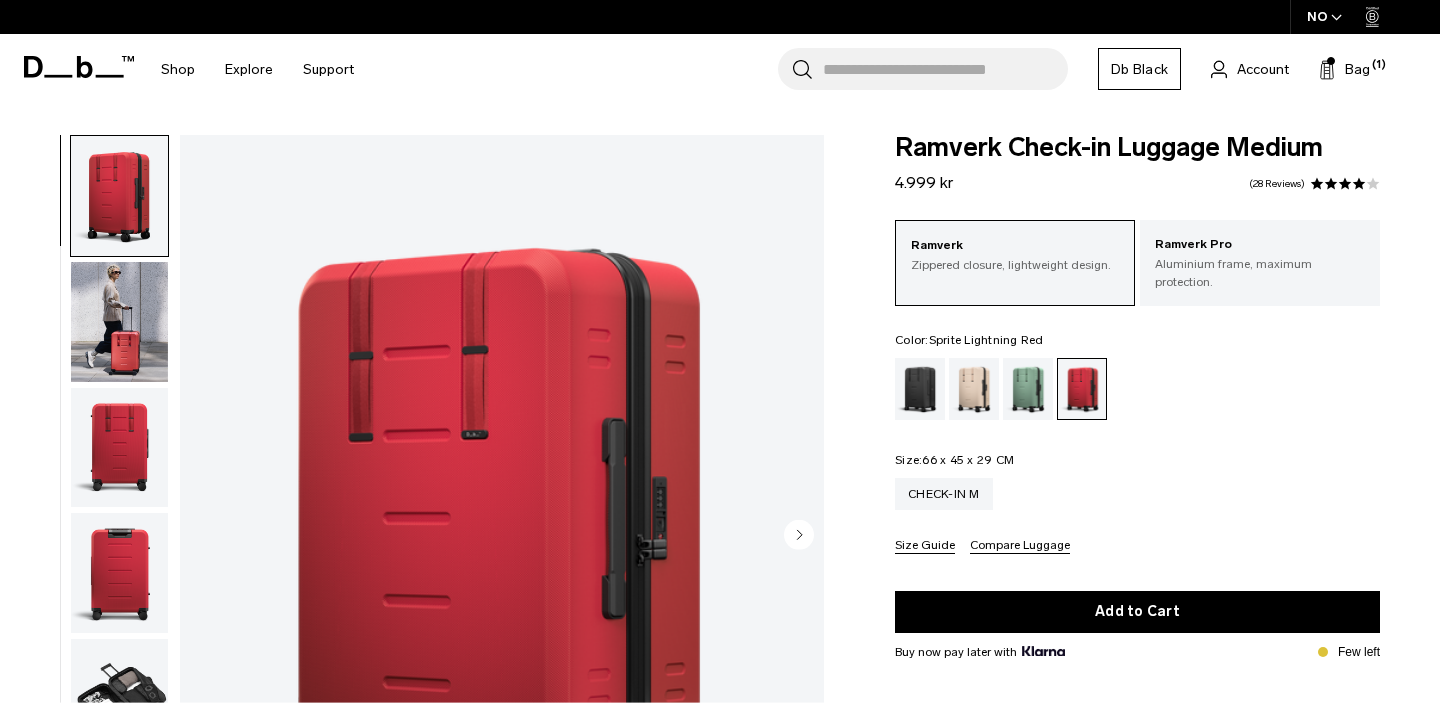 scroll, scrollTop: 0, scrollLeft: 0, axis: both 